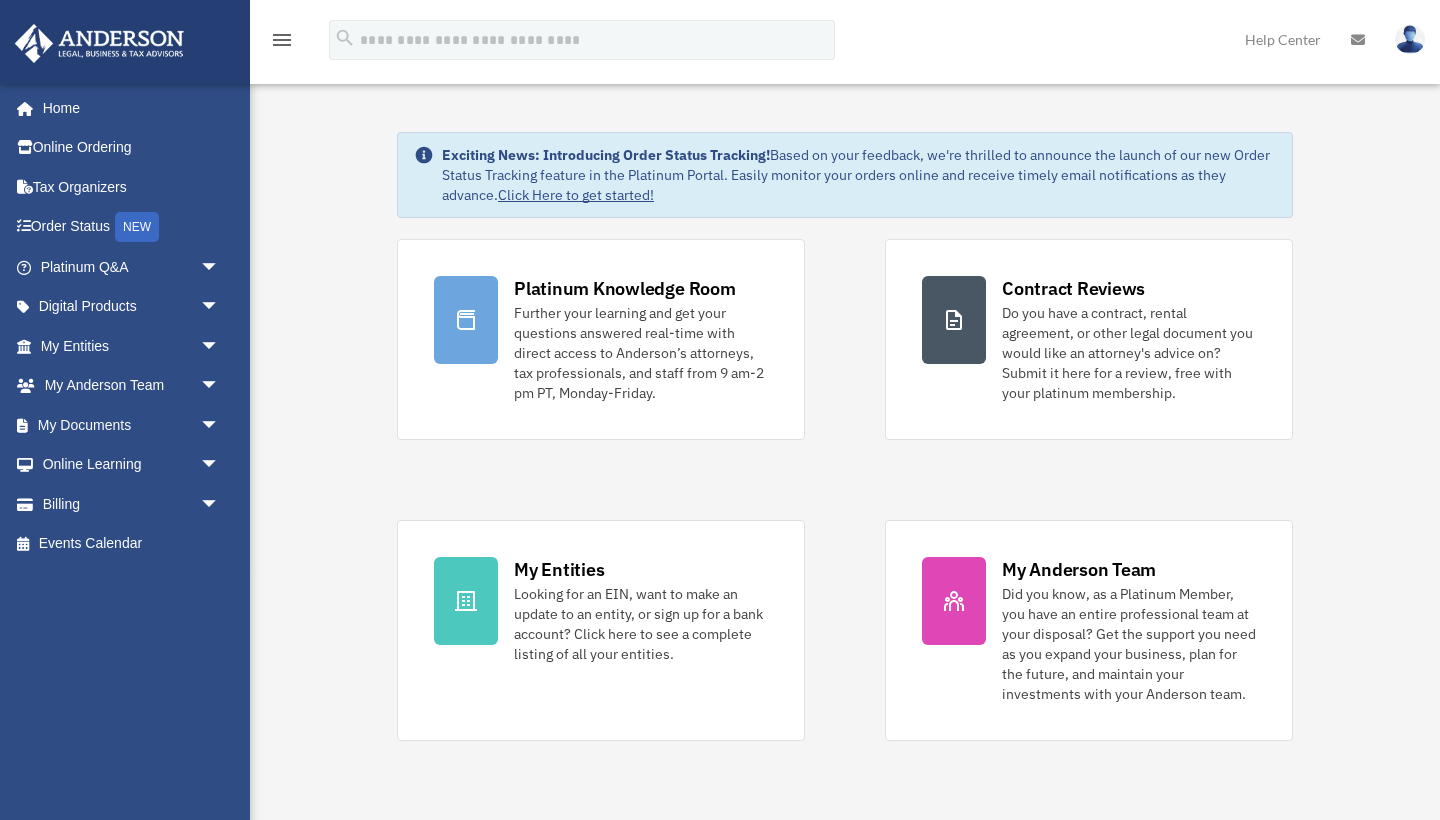 scroll, scrollTop: 0, scrollLeft: 0, axis: both 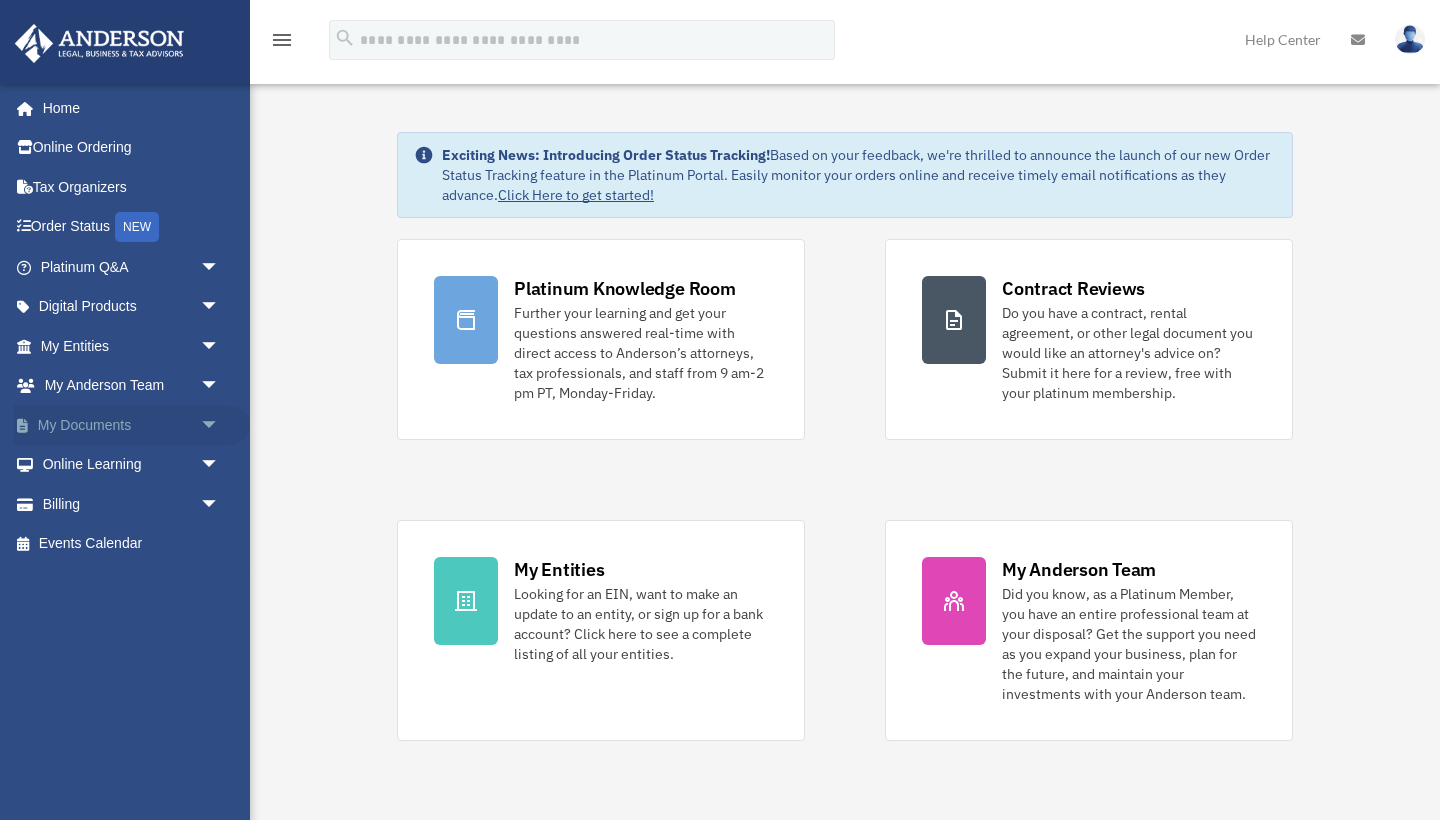click on "My Documents arrow_drop_down" at bounding box center (132, 425) 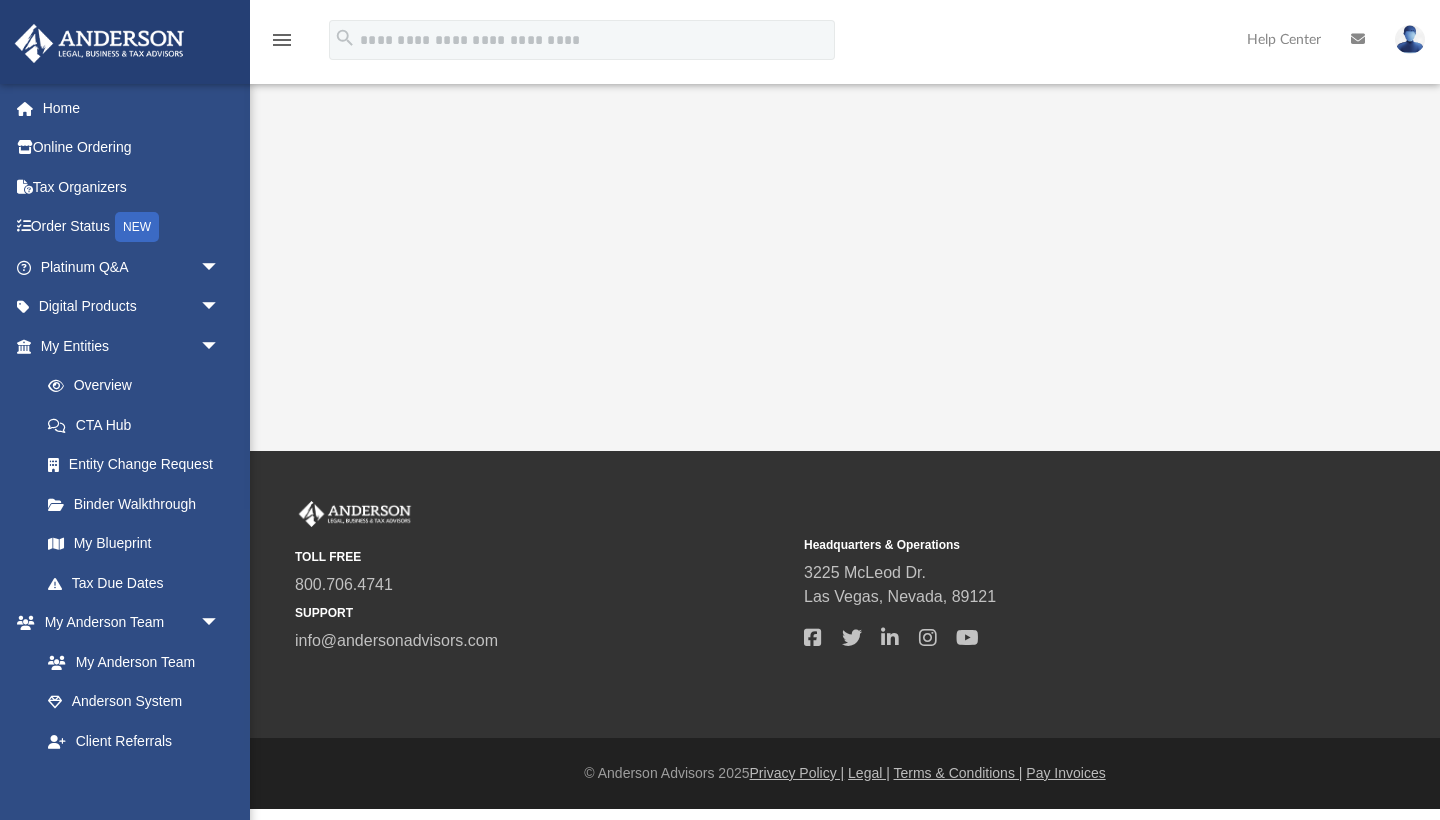 scroll, scrollTop: 0, scrollLeft: 0, axis: both 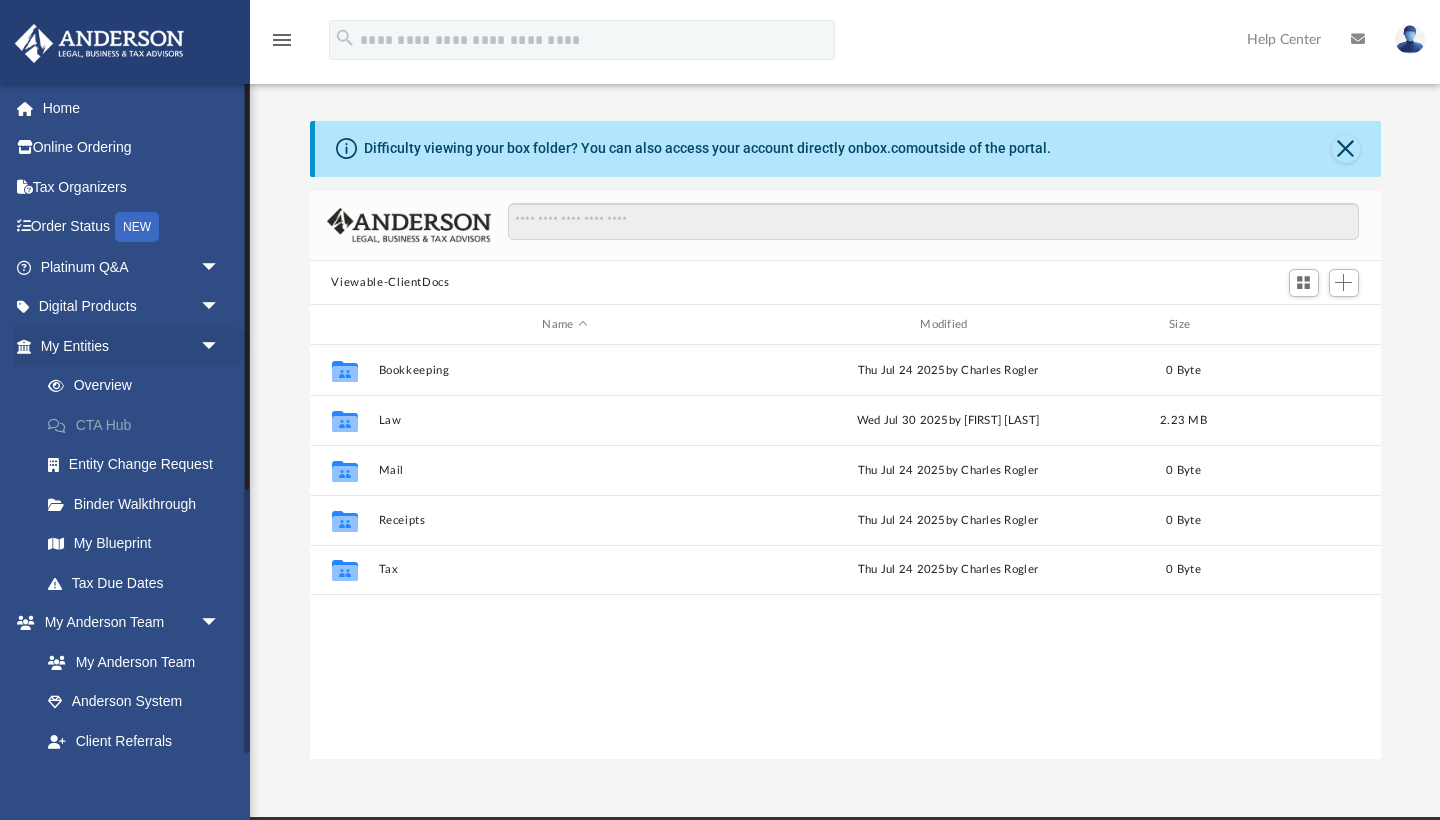 click on "CTA Hub" at bounding box center (139, 425) 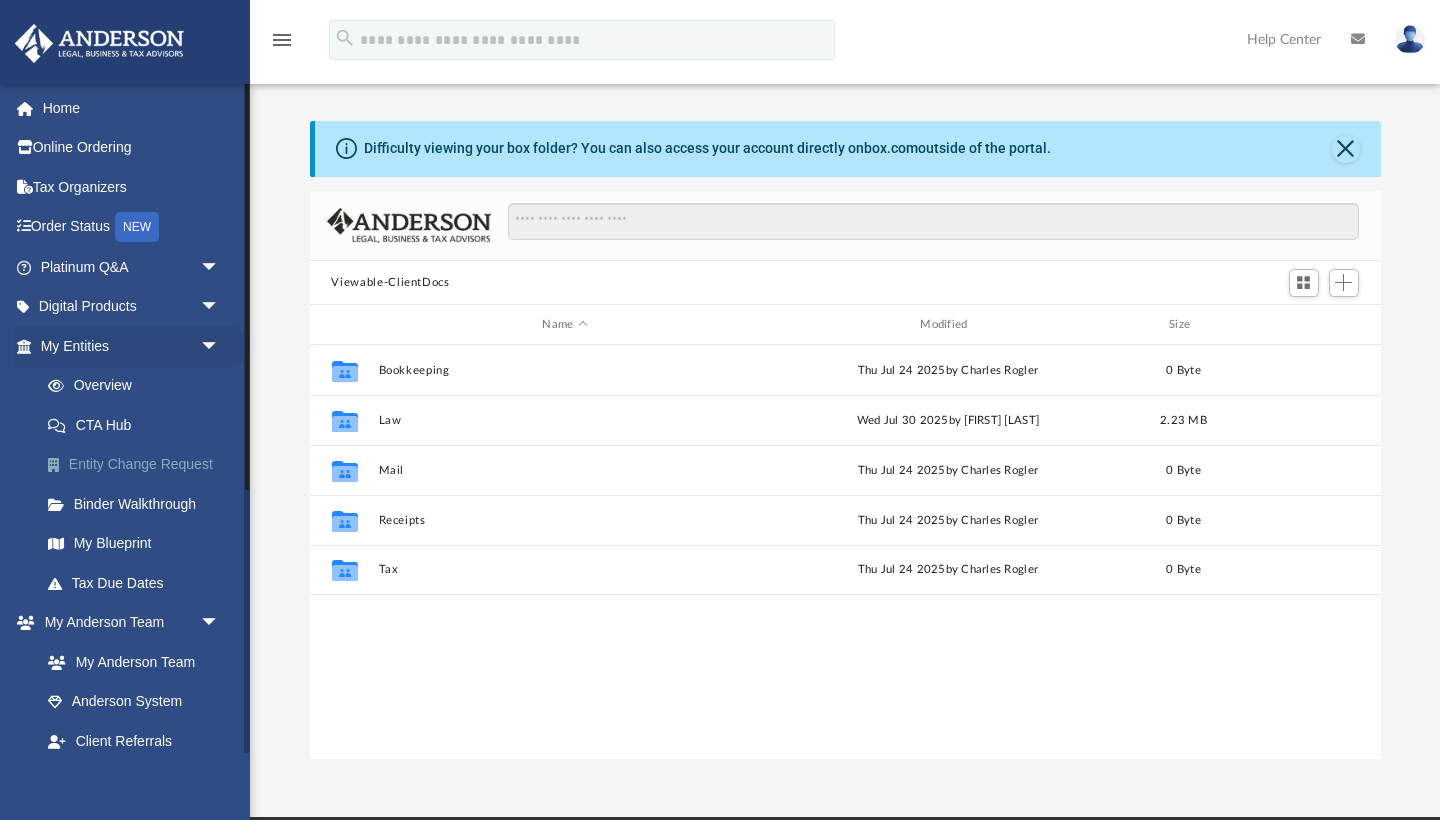 click on "Entity Change Request" at bounding box center [139, 465] 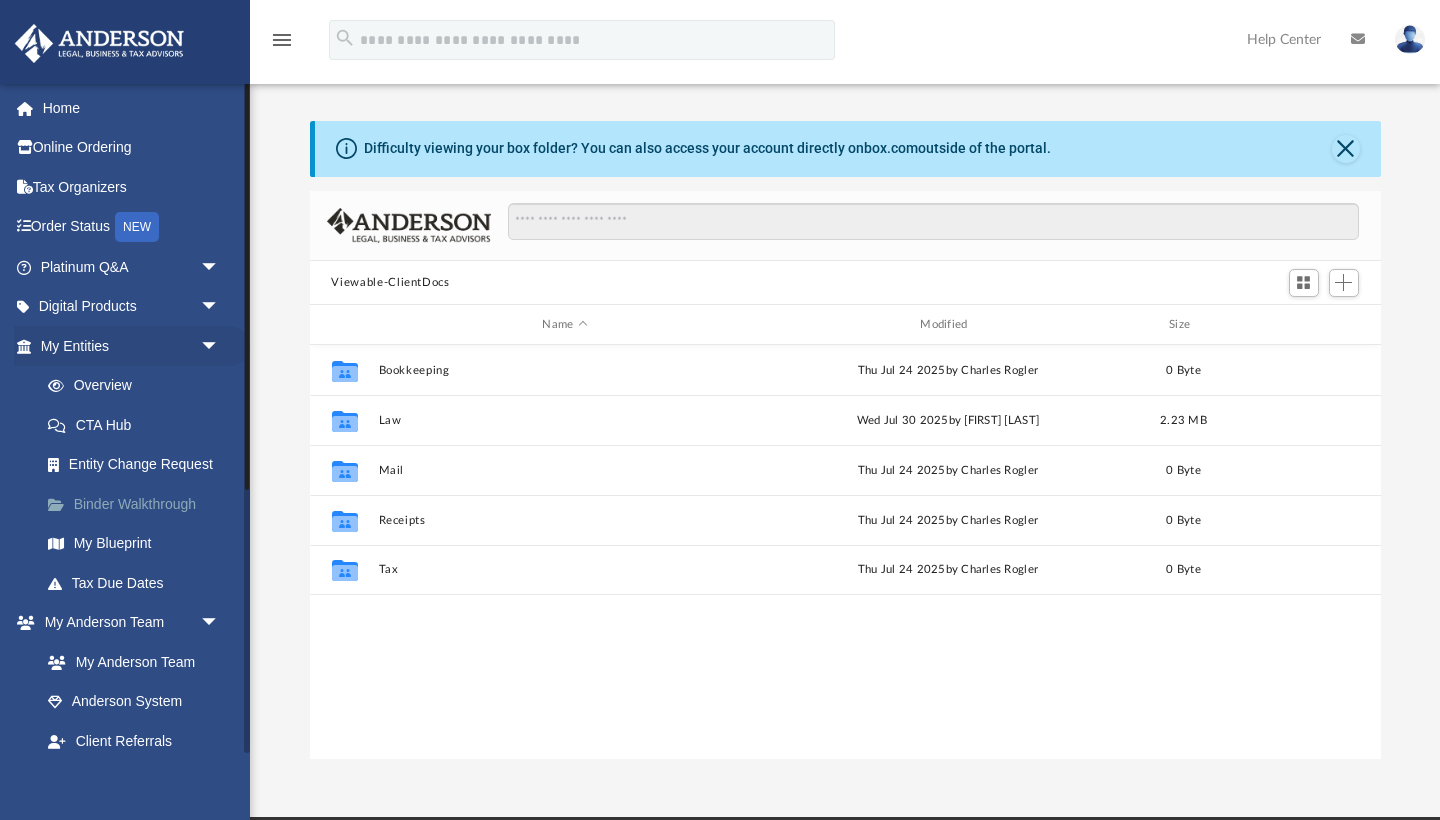 click on "Binder Walkthrough" at bounding box center (139, 504) 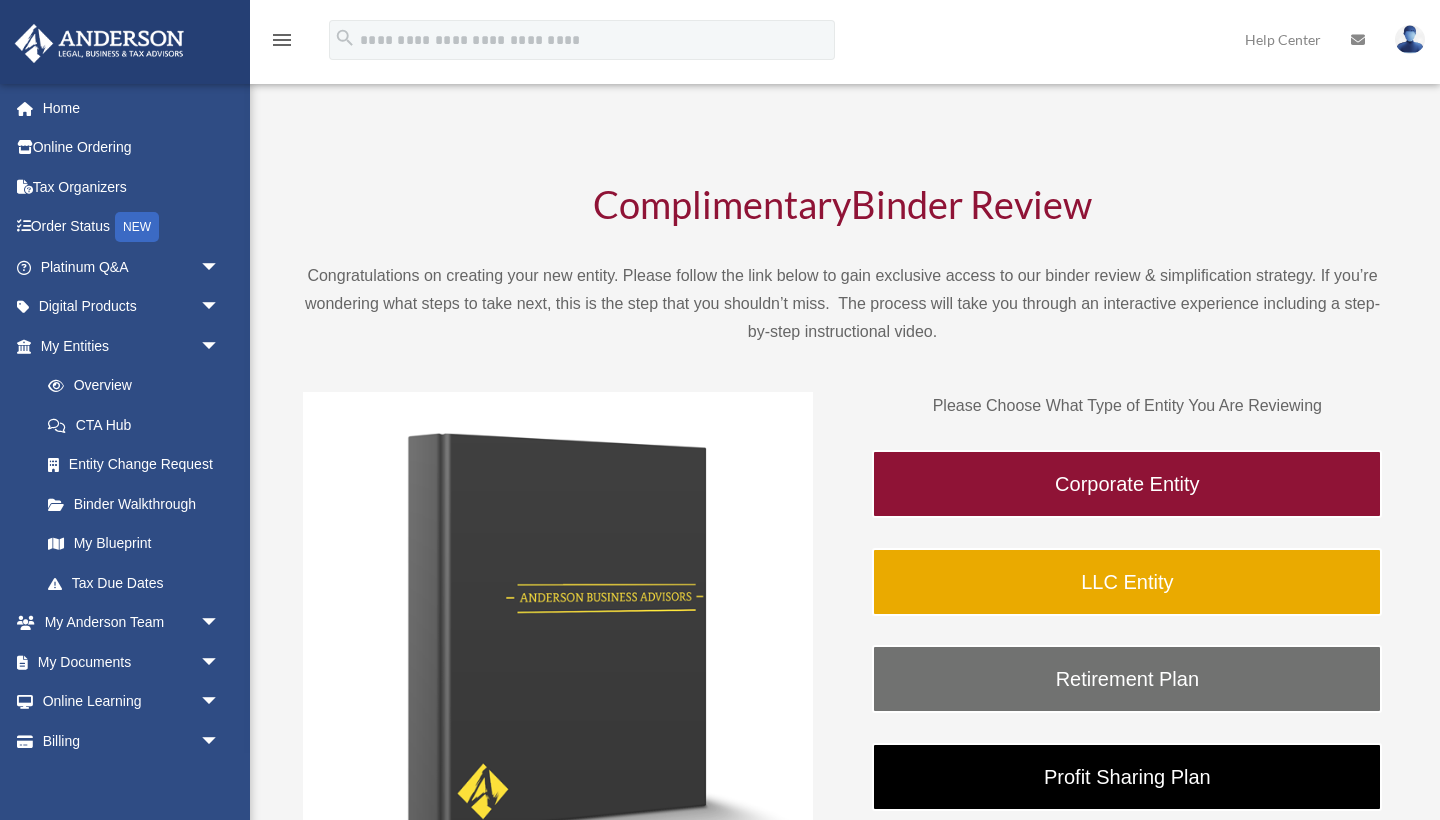 scroll, scrollTop: 0, scrollLeft: 0, axis: both 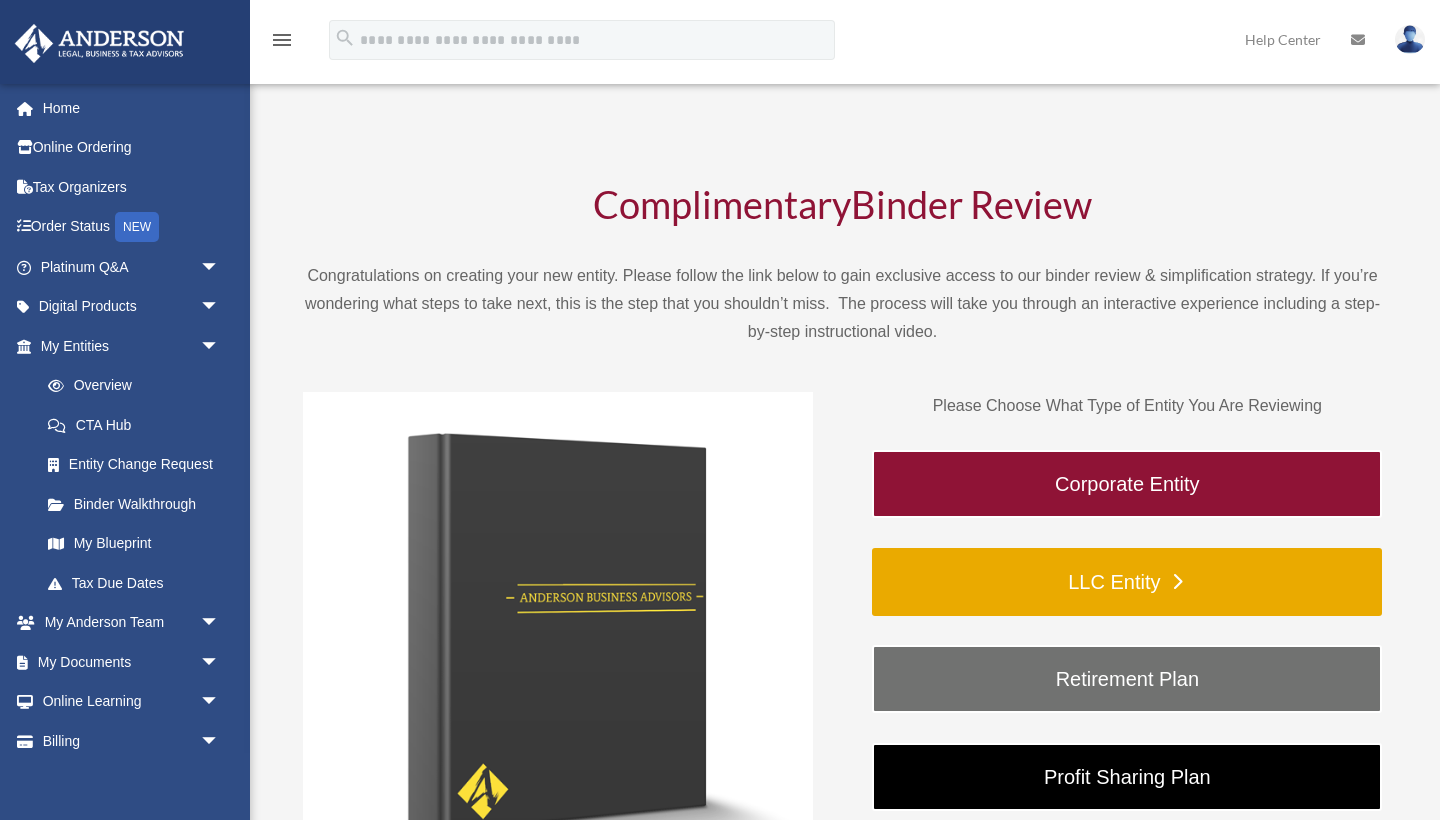 click on "LLC Entity" at bounding box center (1127, 582) 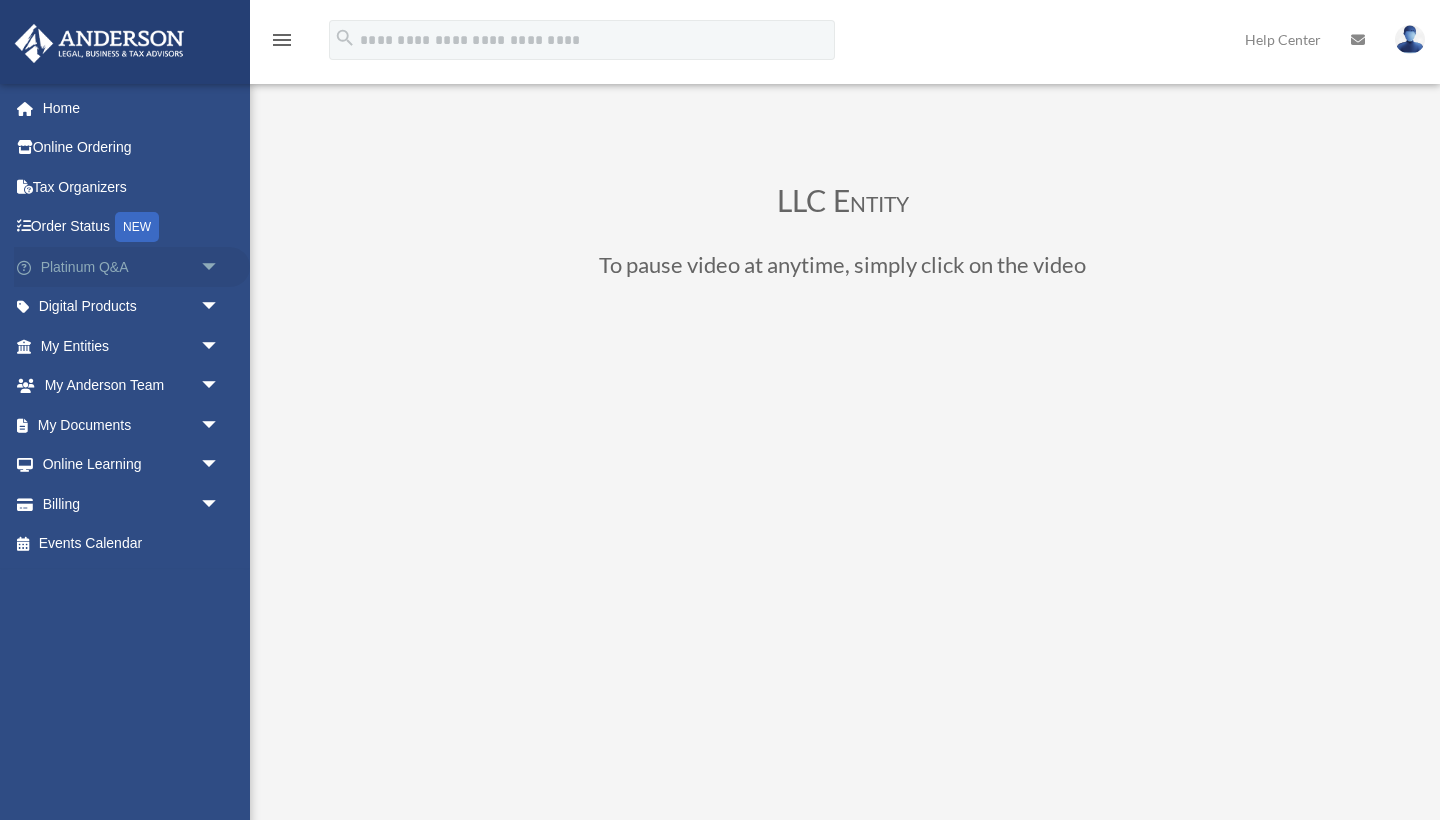 scroll, scrollTop: 0, scrollLeft: 0, axis: both 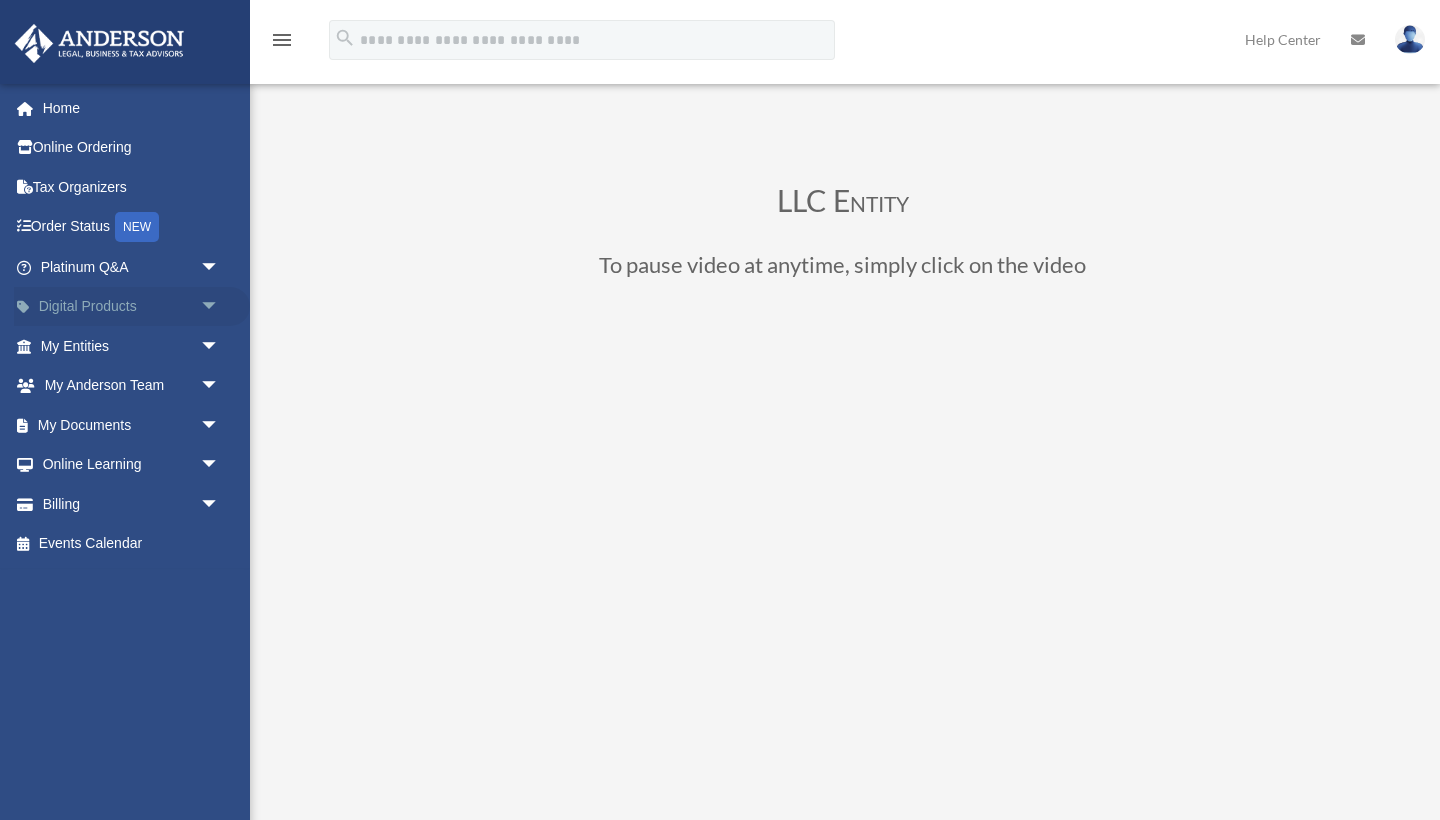 click on "Digital Products arrow_drop_down" at bounding box center (132, 307) 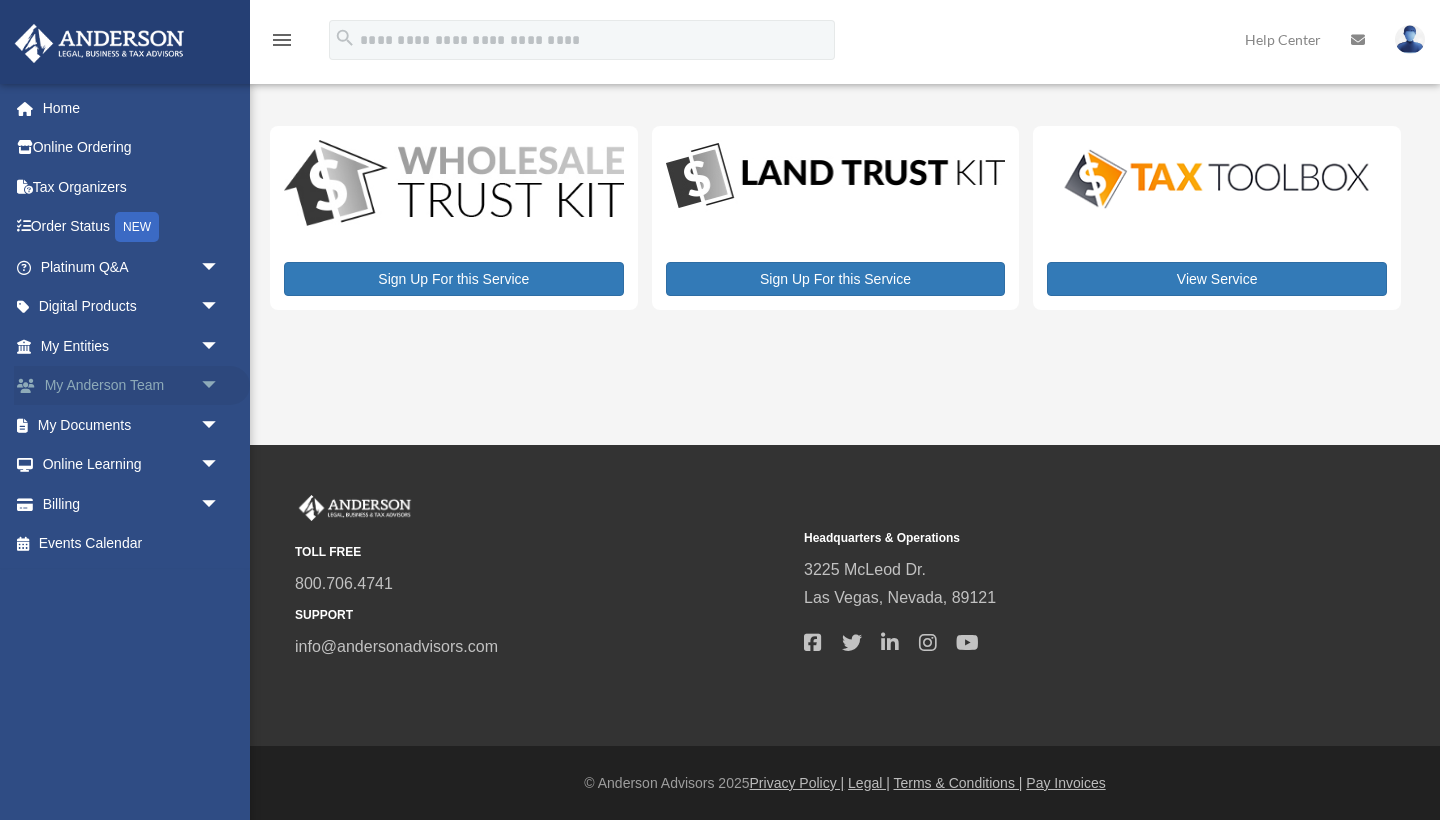 scroll, scrollTop: 0, scrollLeft: 0, axis: both 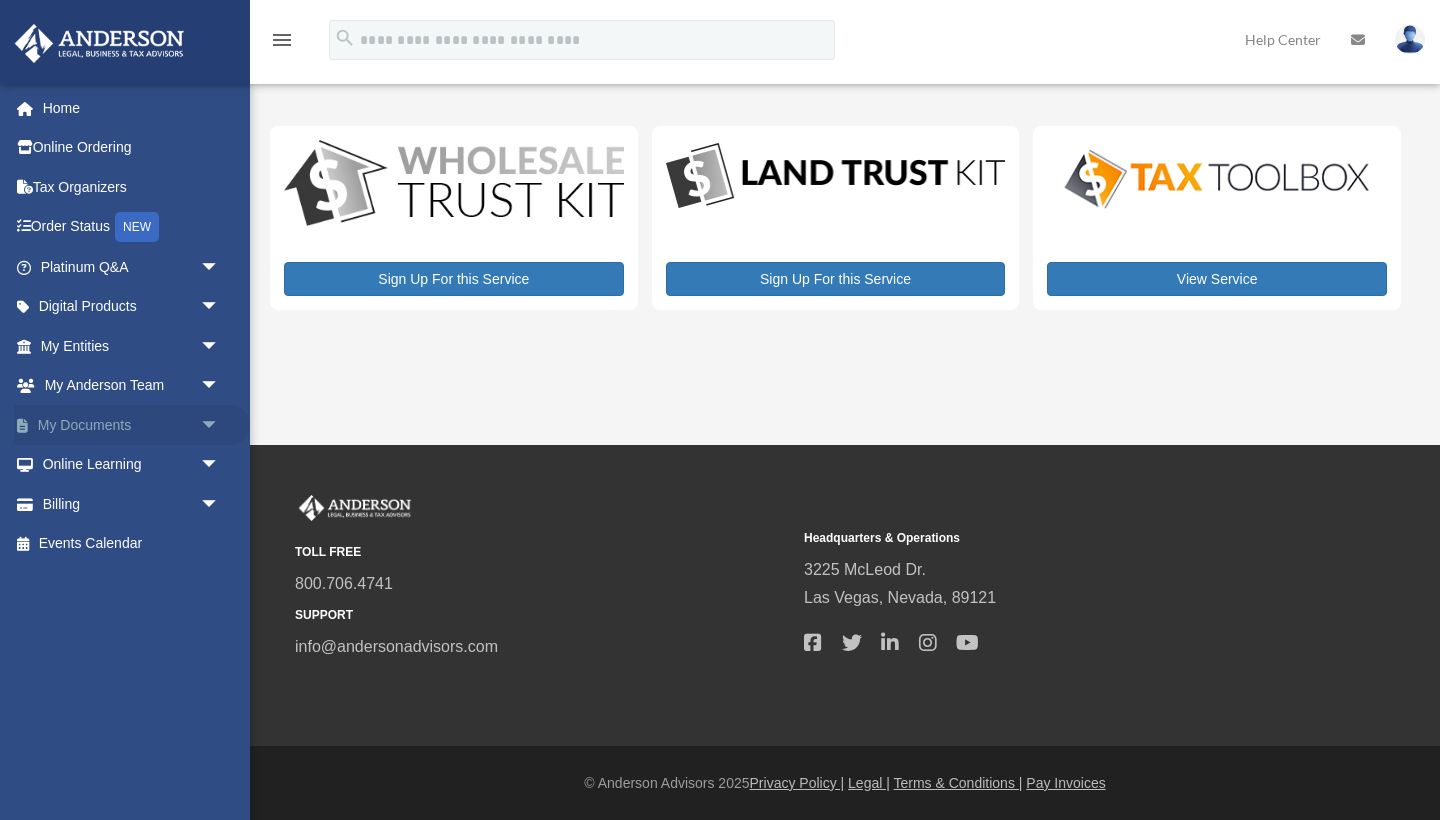 click on "My Documents arrow_drop_down" at bounding box center (132, 425) 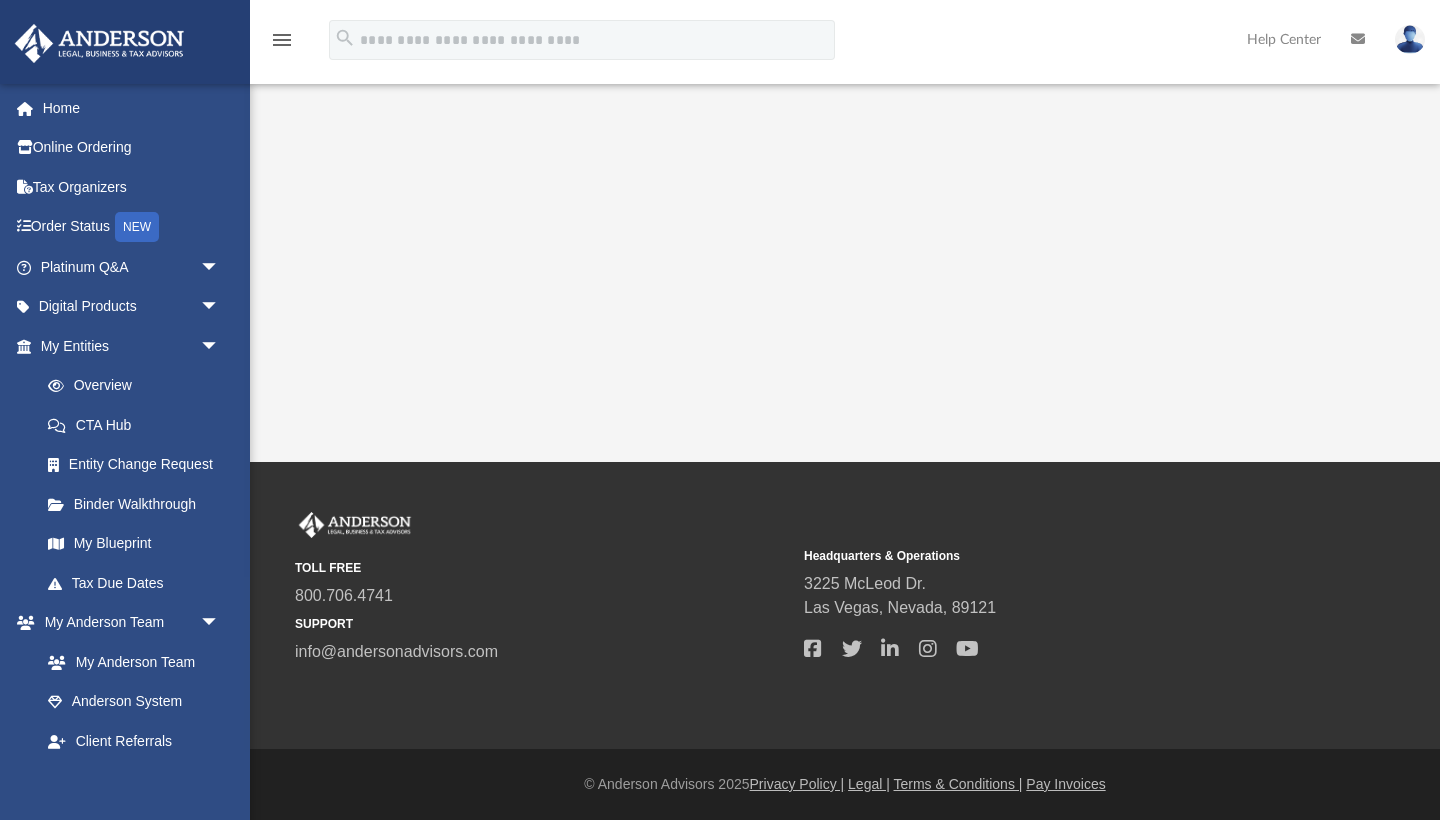 scroll, scrollTop: 0, scrollLeft: 0, axis: both 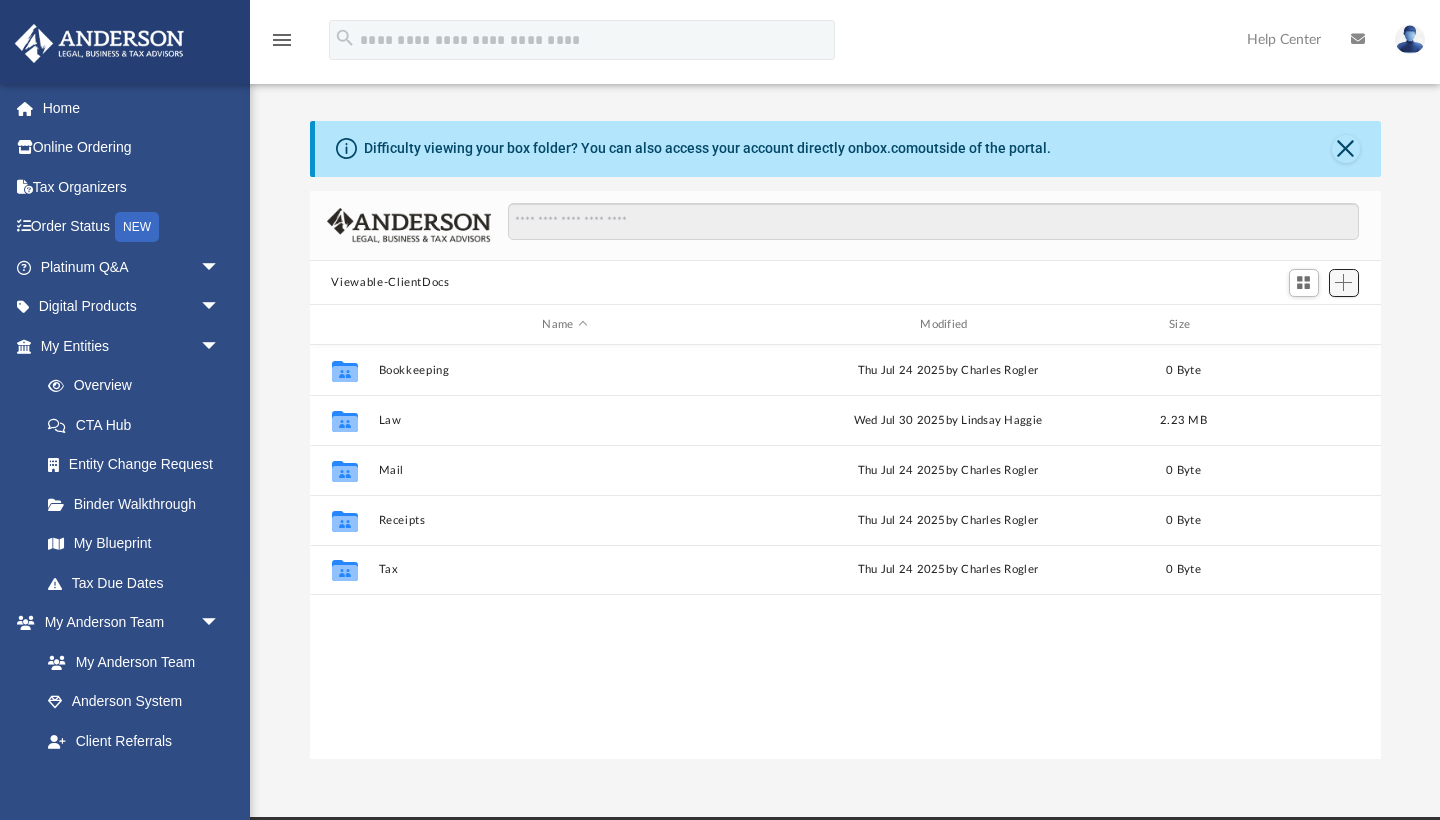 click at bounding box center [1343, 282] 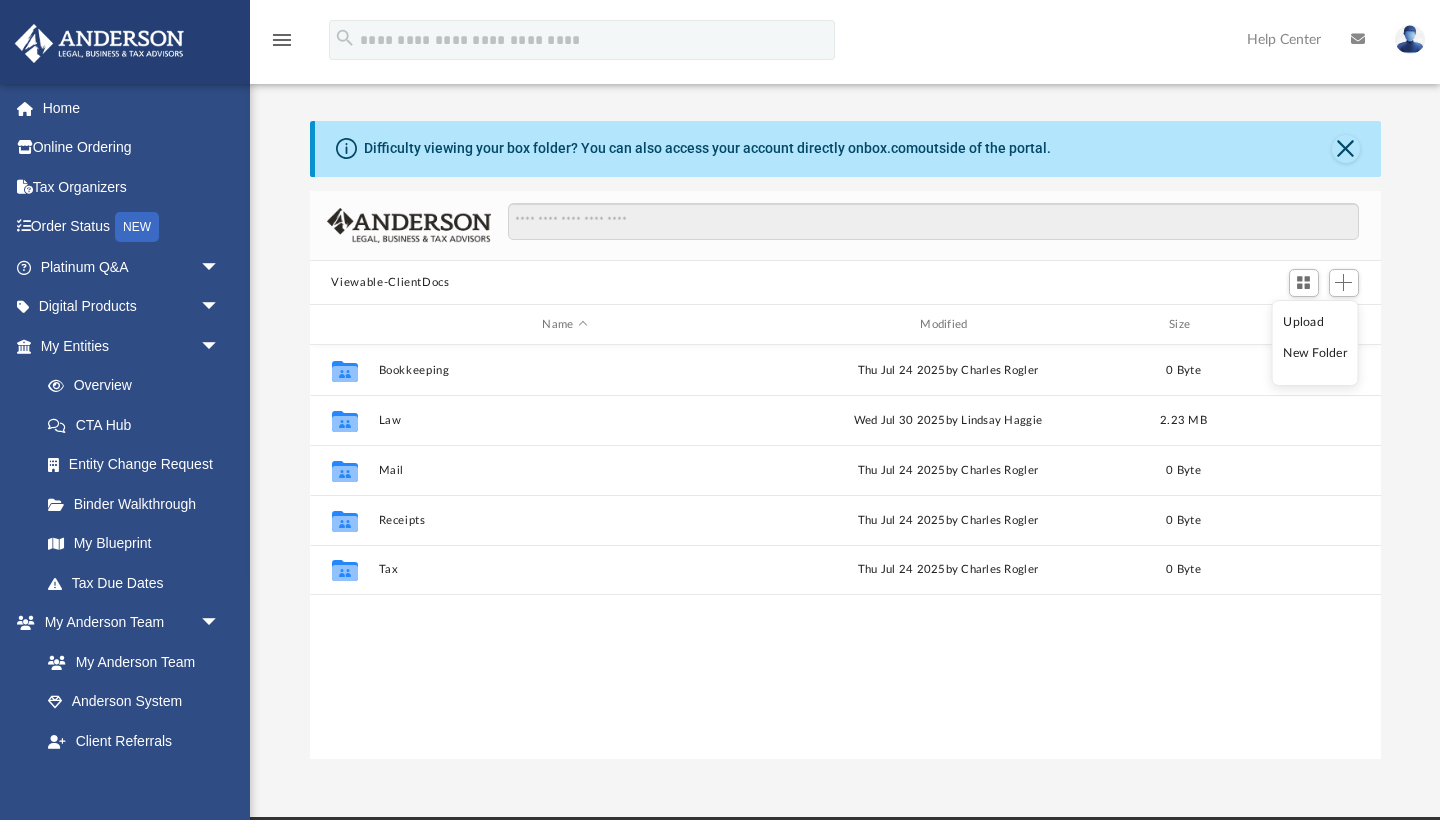 click on "Upload" at bounding box center [1315, 322] 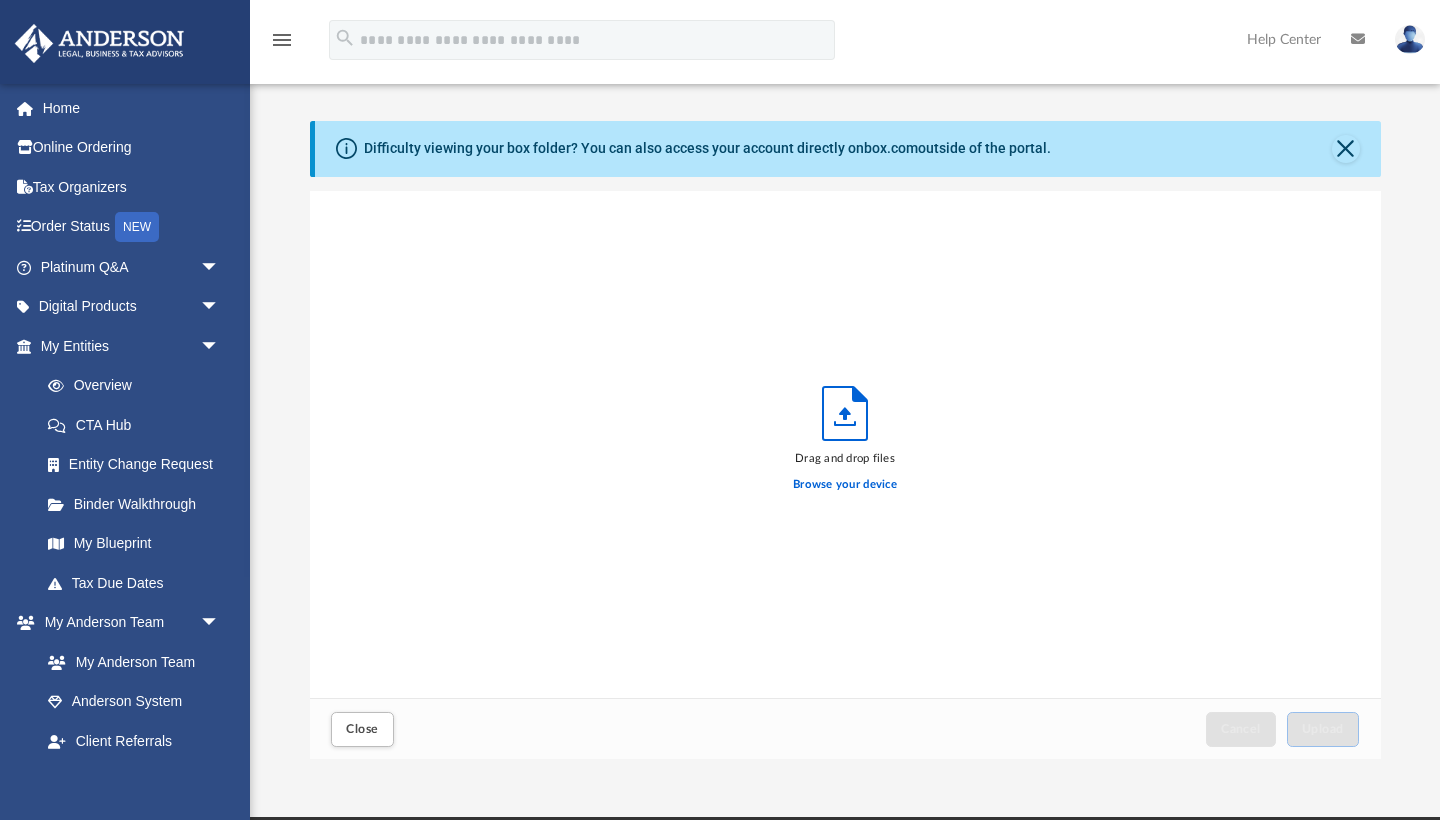 scroll, scrollTop: 1, scrollLeft: 1, axis: both 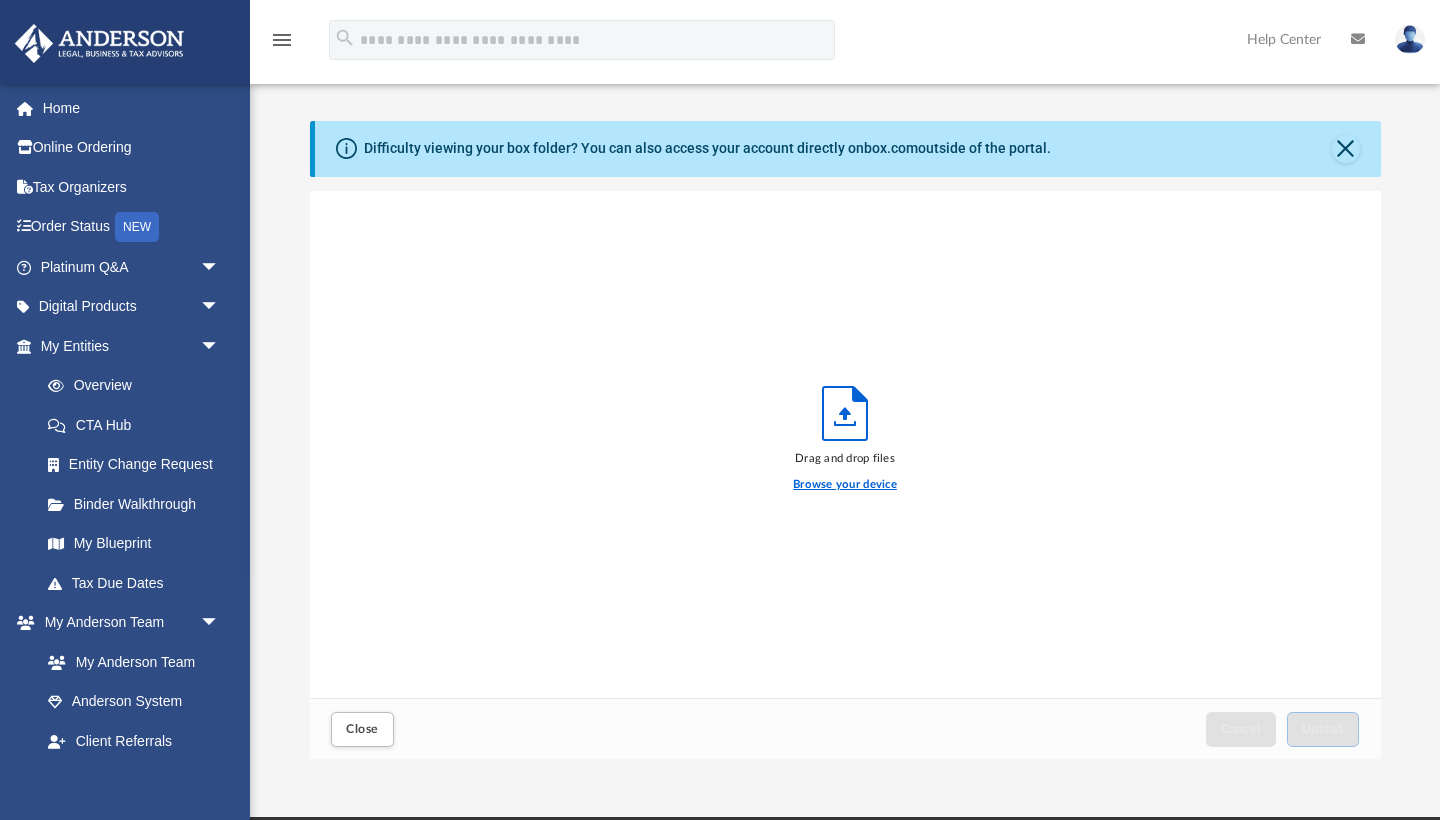 click on "Browse your device" at bounding box center (845, 485) 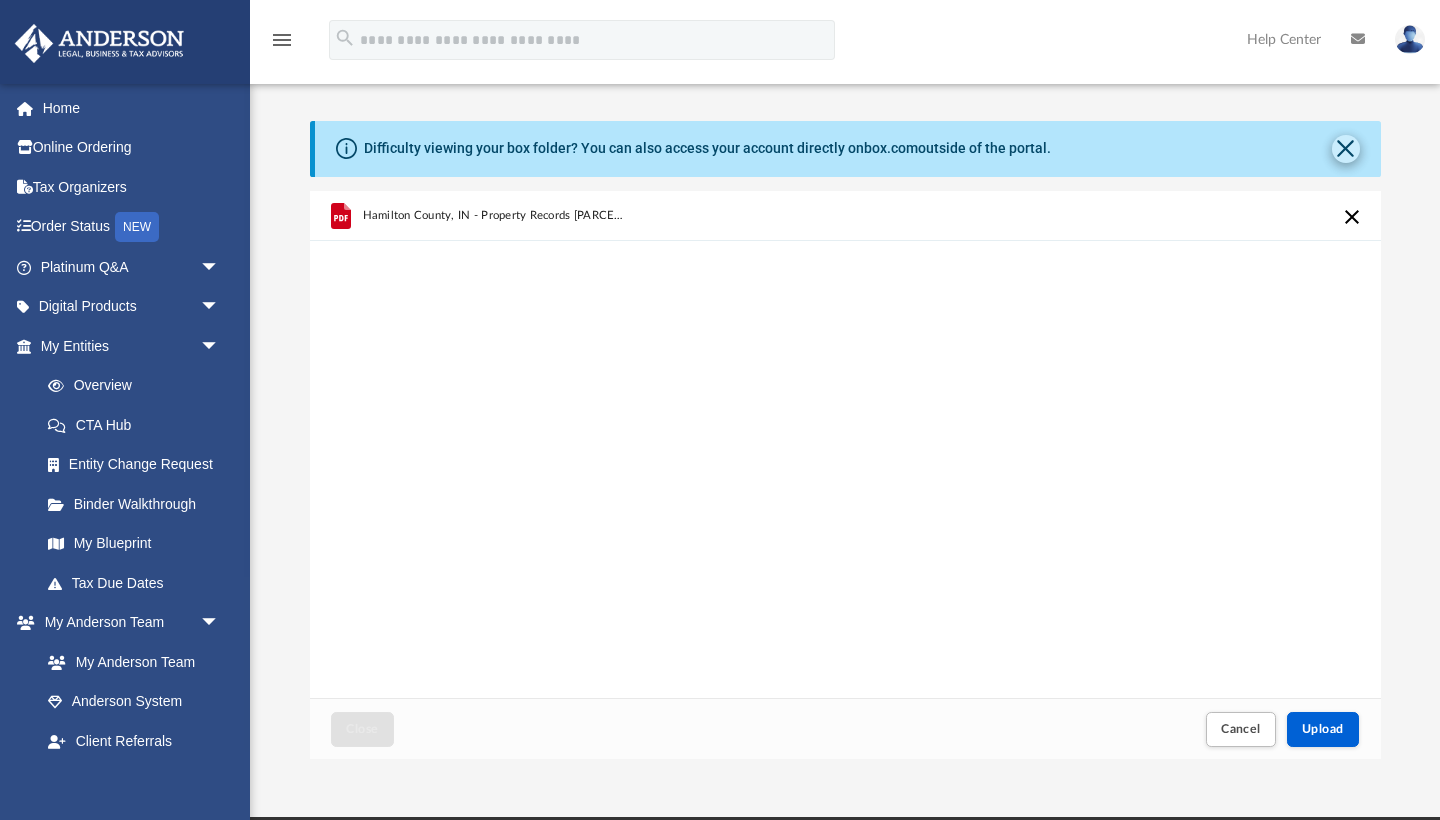 click 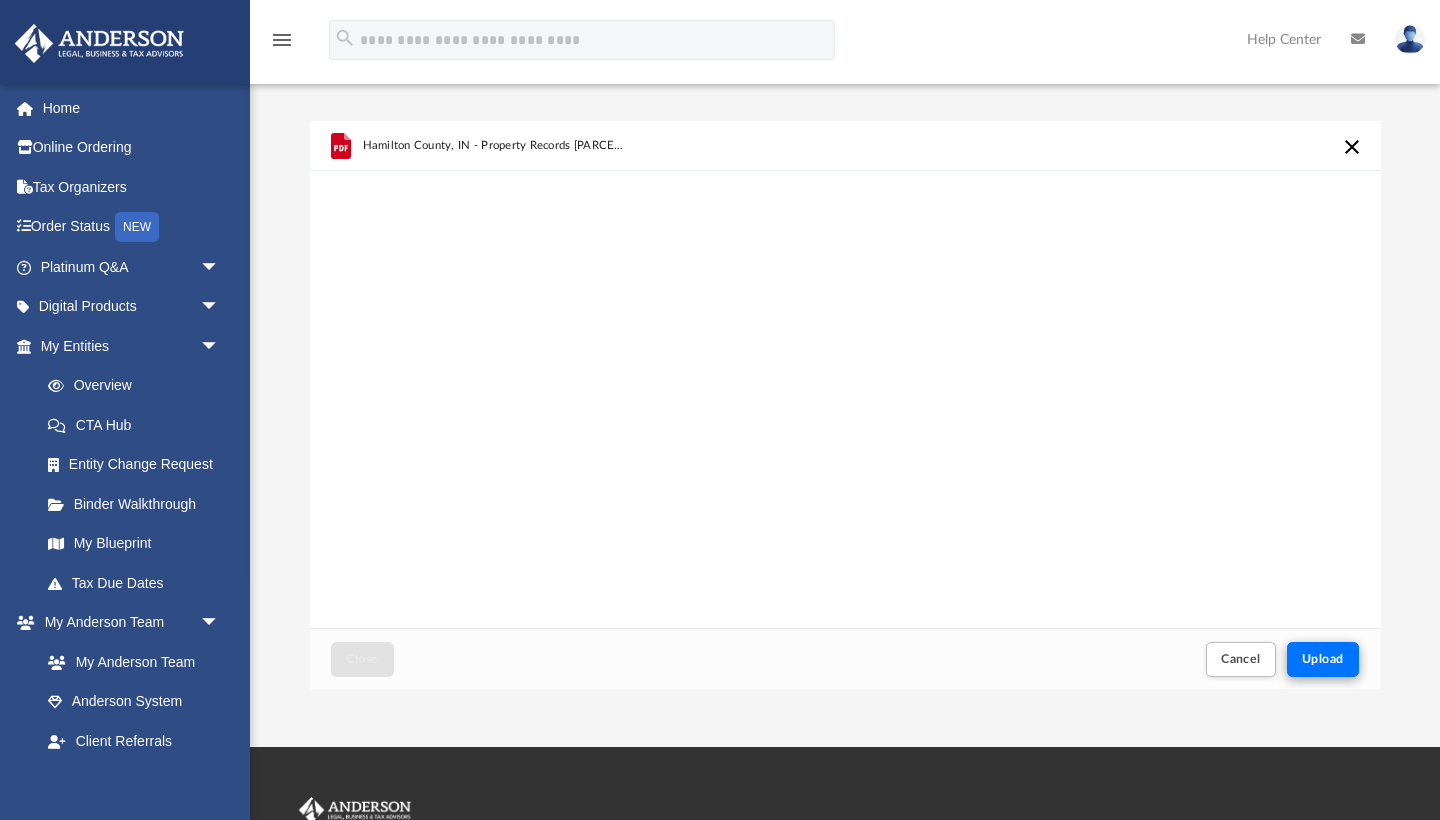 click on "Upload" at bounding box center [1323, 659] 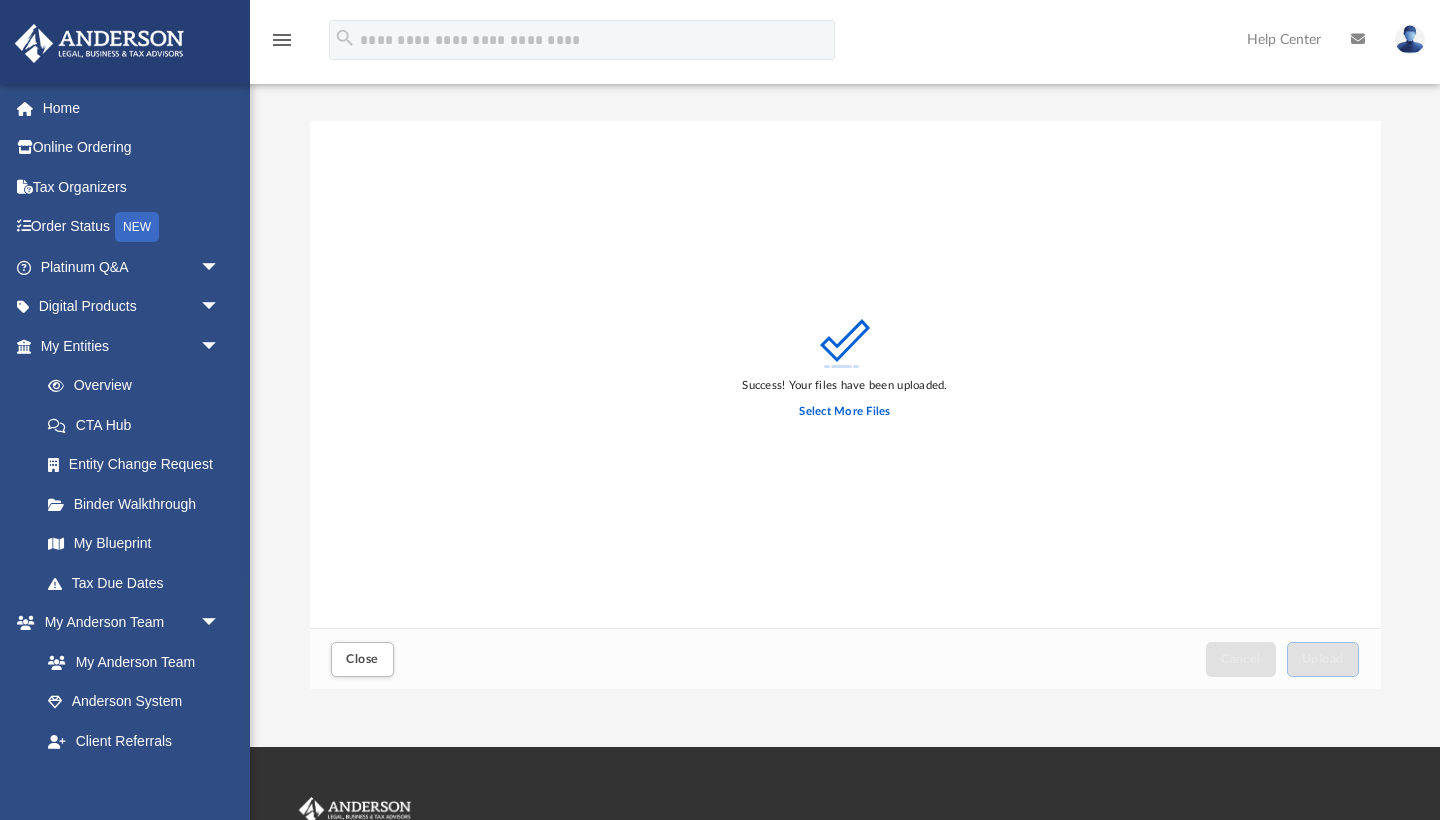 click on "Select More Files" at bounding box center (844, 412) 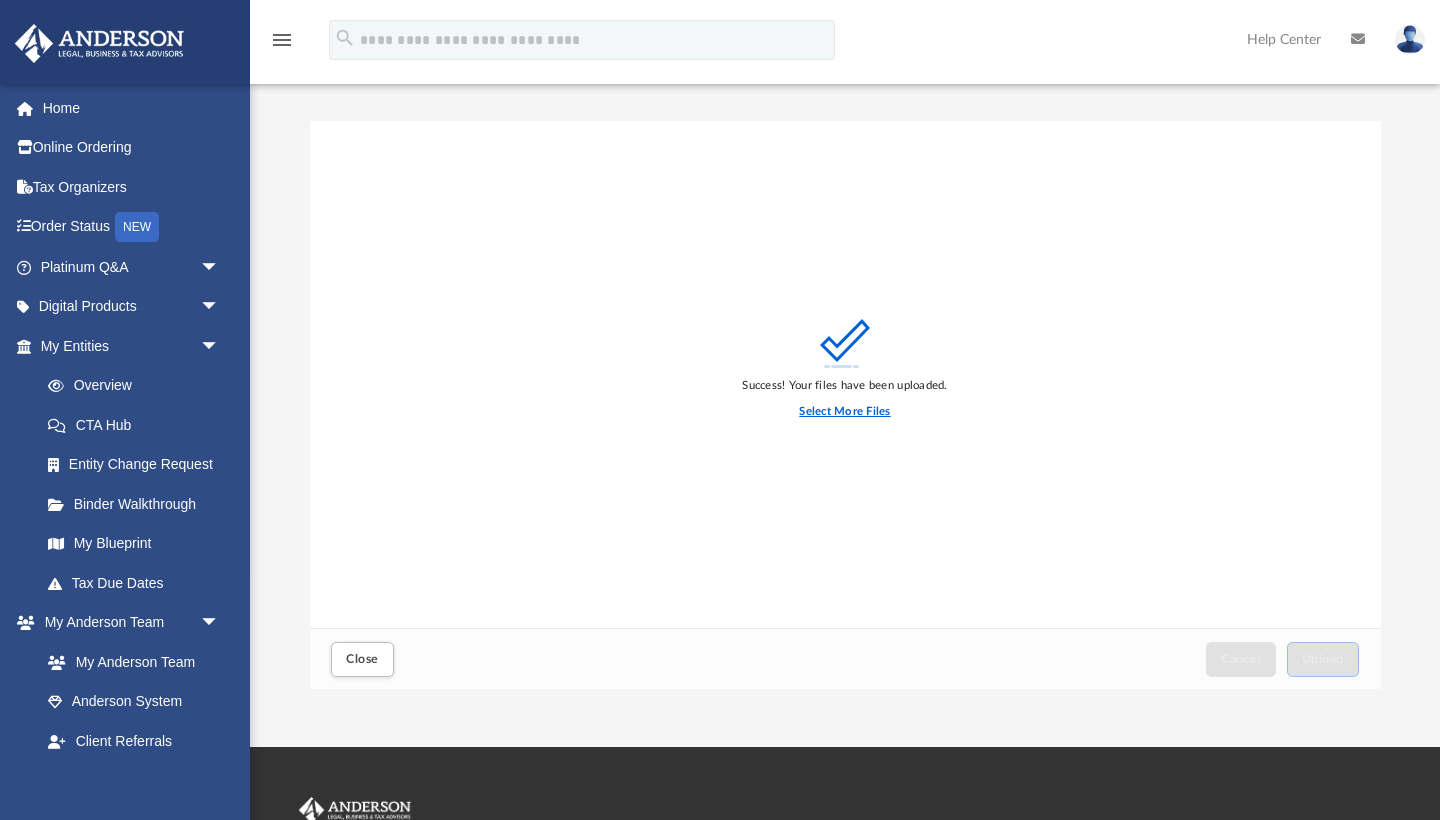 click on "Select More Files" at bounding box center (844, 412) 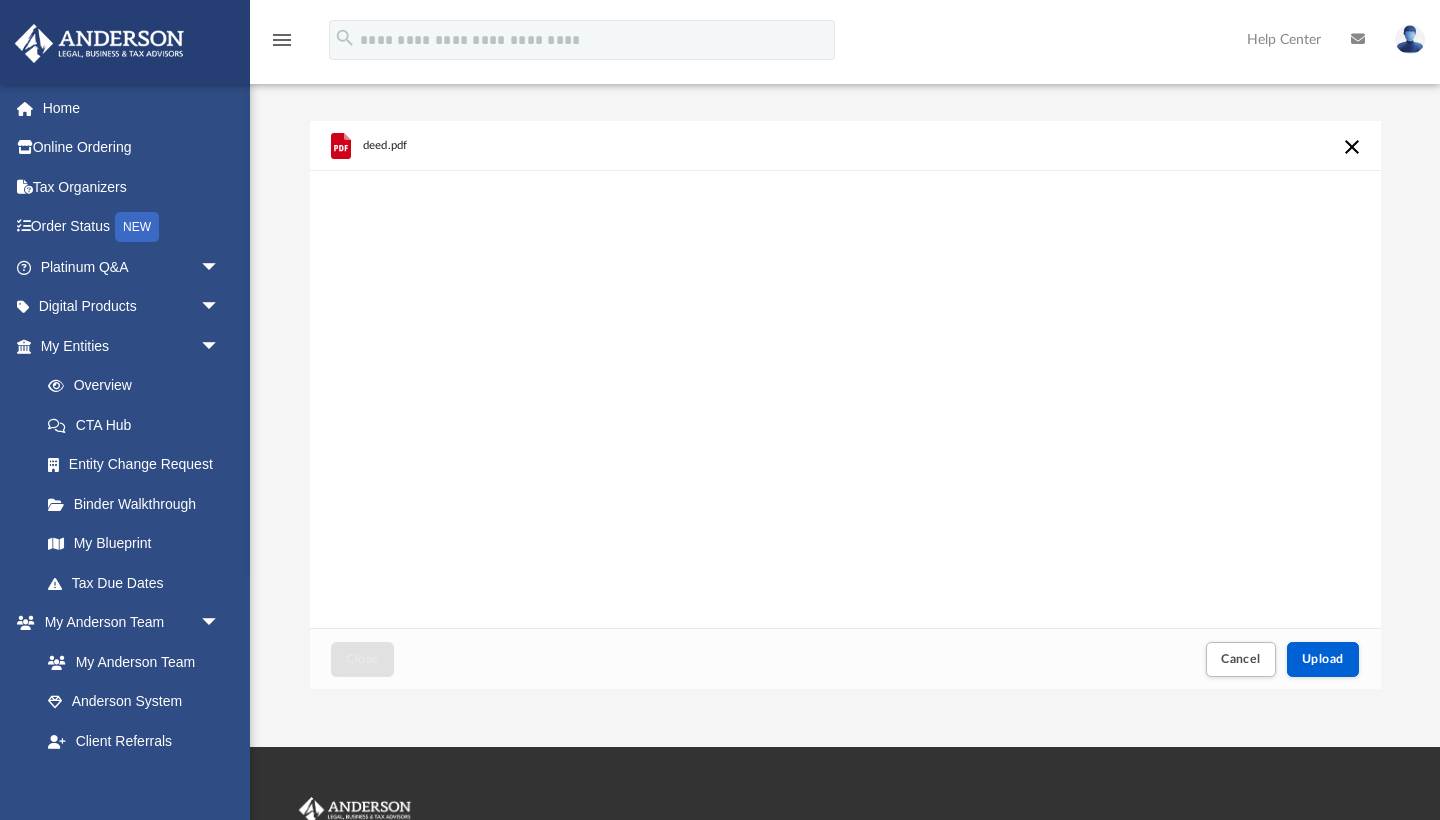 scroll, scrollTop: 0, scrollLeft: 0, axis: both 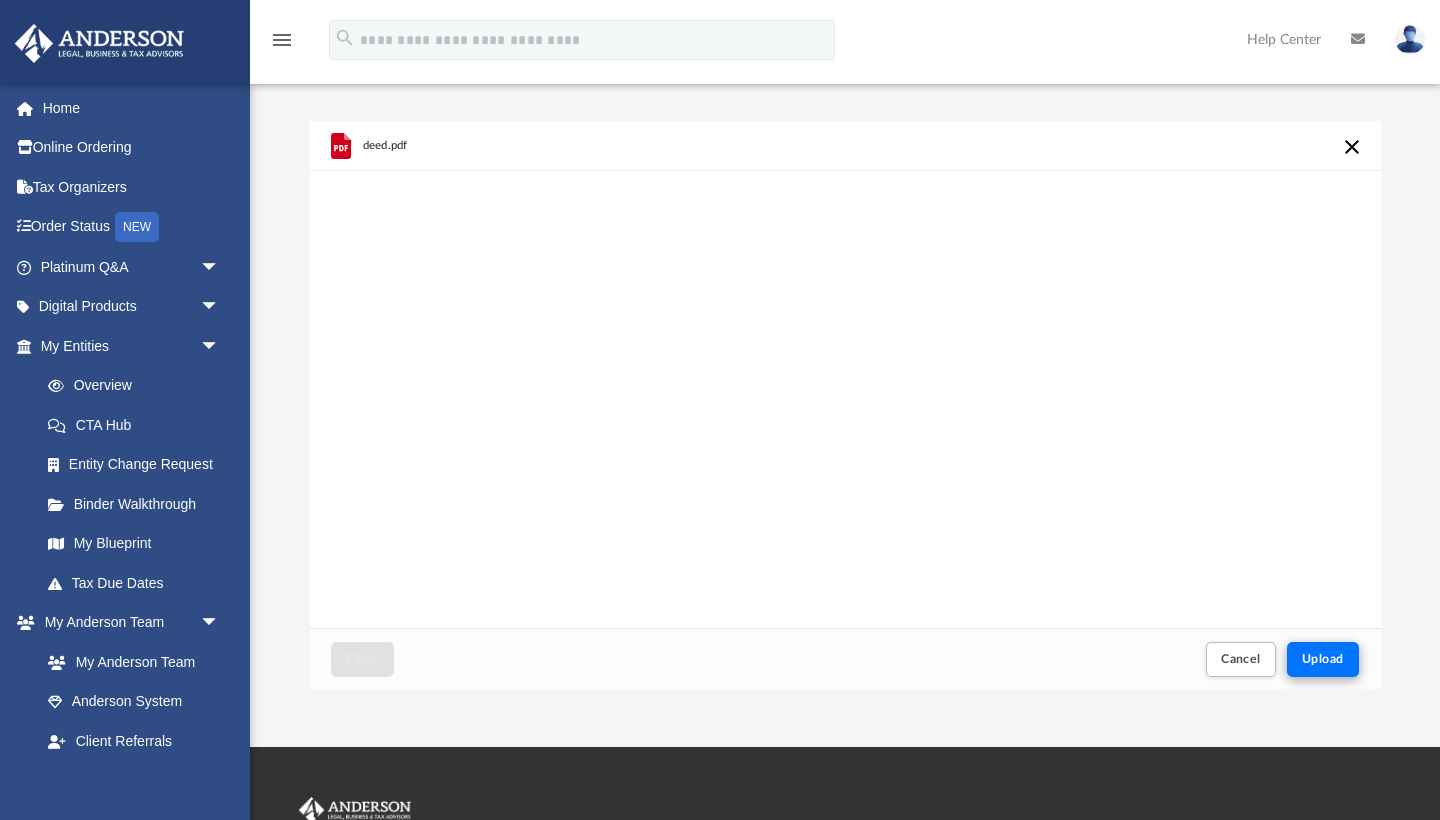 click on "Upload" at bounding box center [1323, 659] 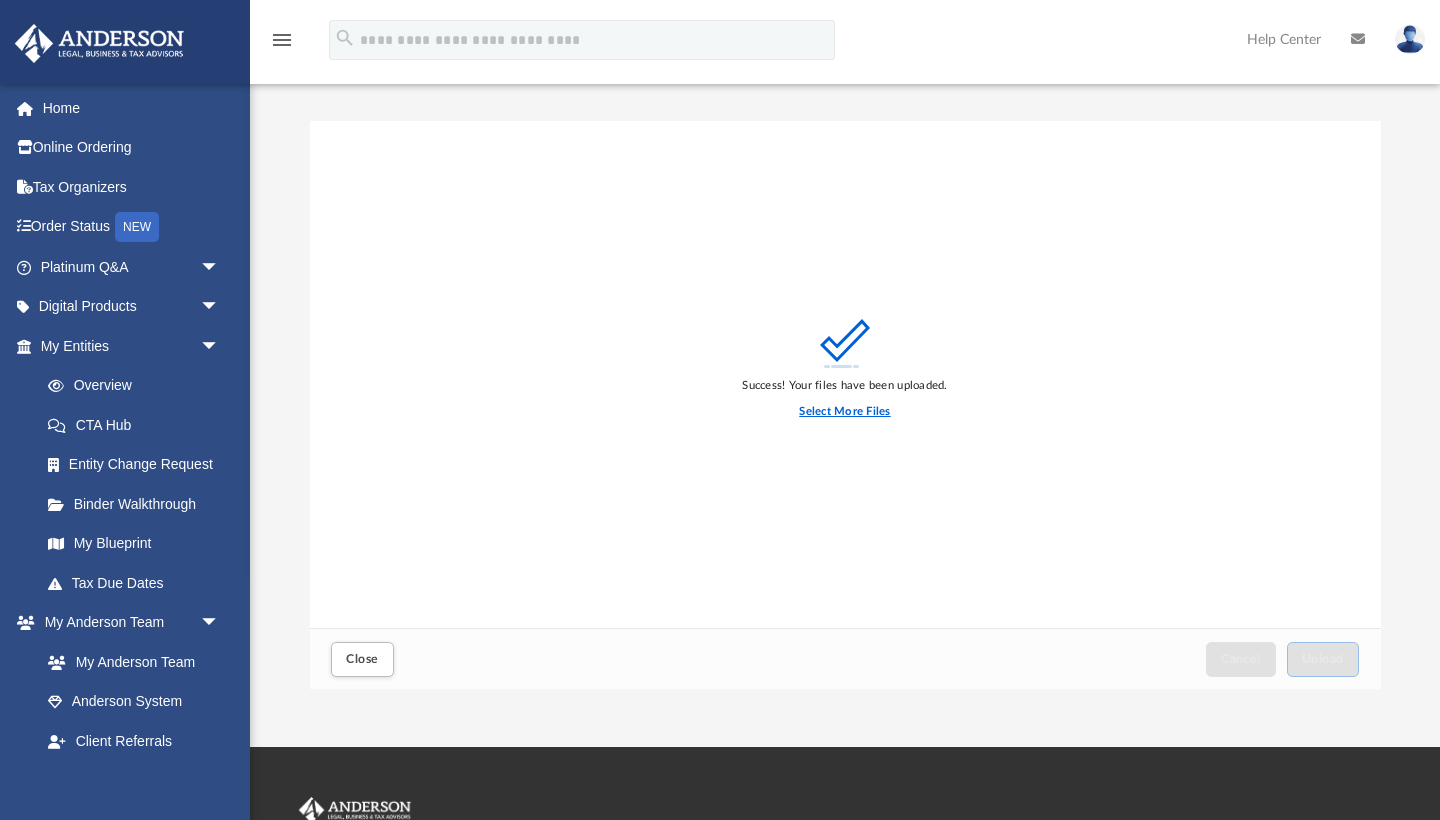 click on "Select More Files" at bounding box center (844, 412) 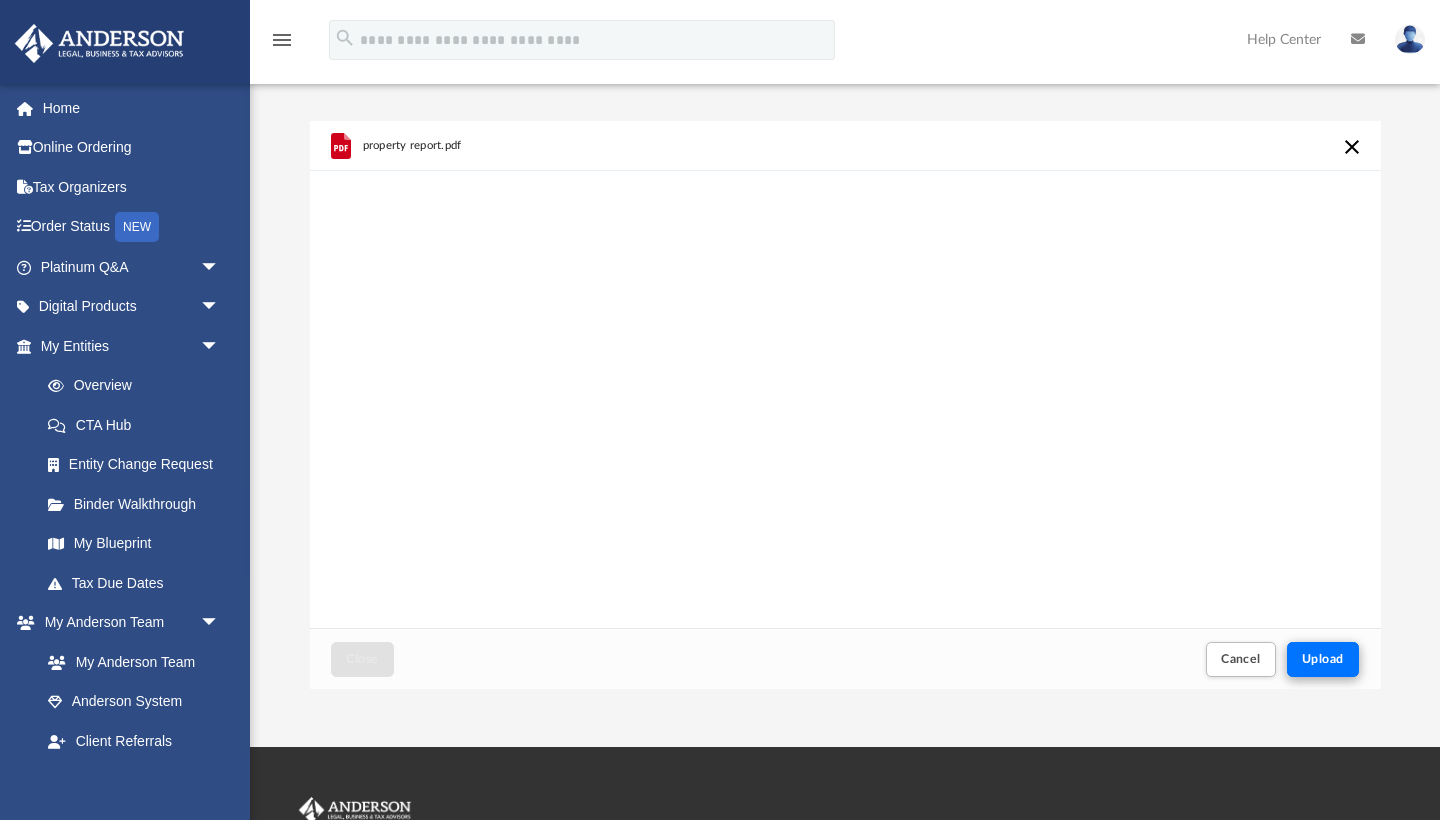 click on "Upload" at bounding box center (1323, 659) 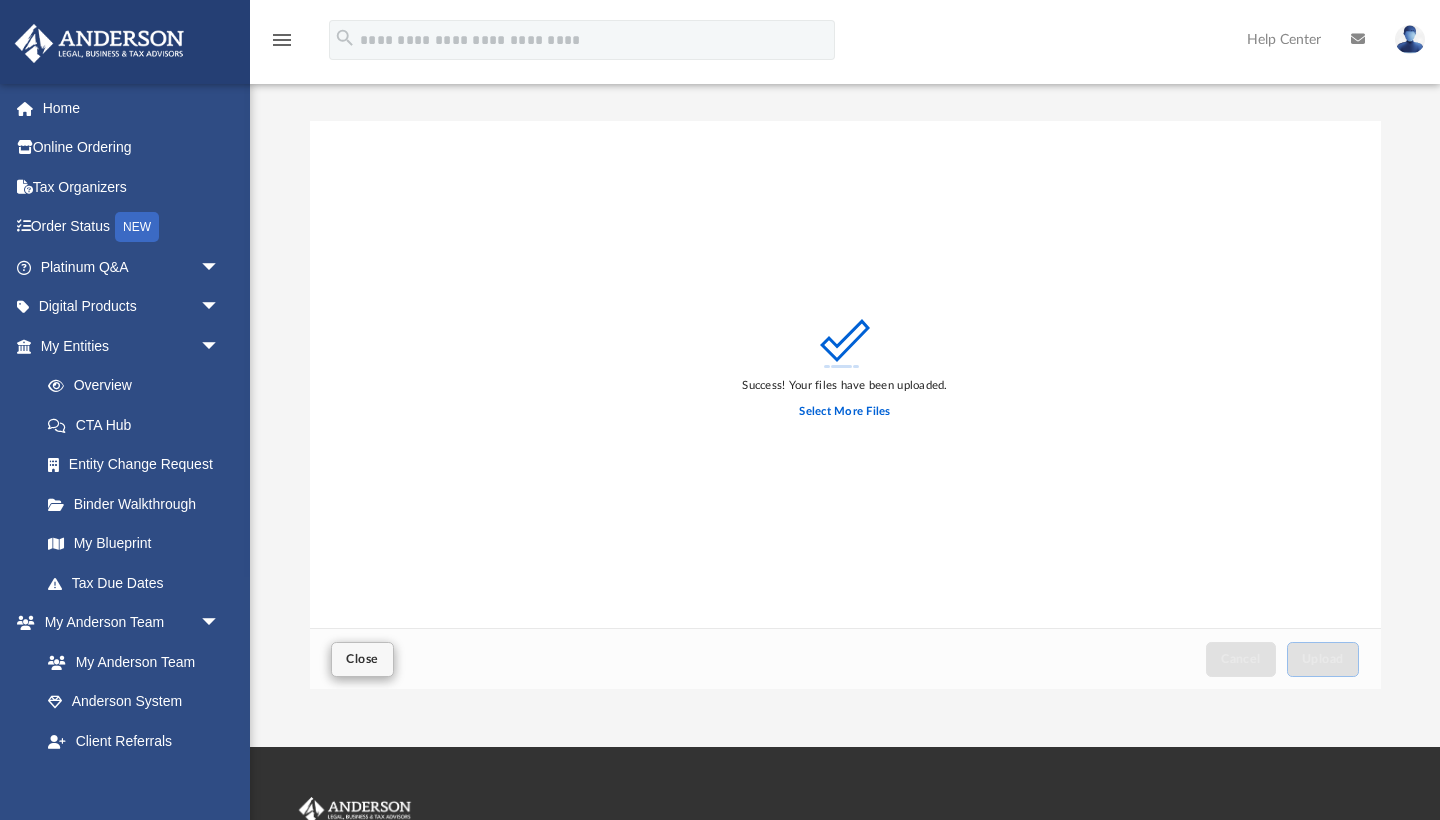 click on "Close" at bounding box center (362, 659) 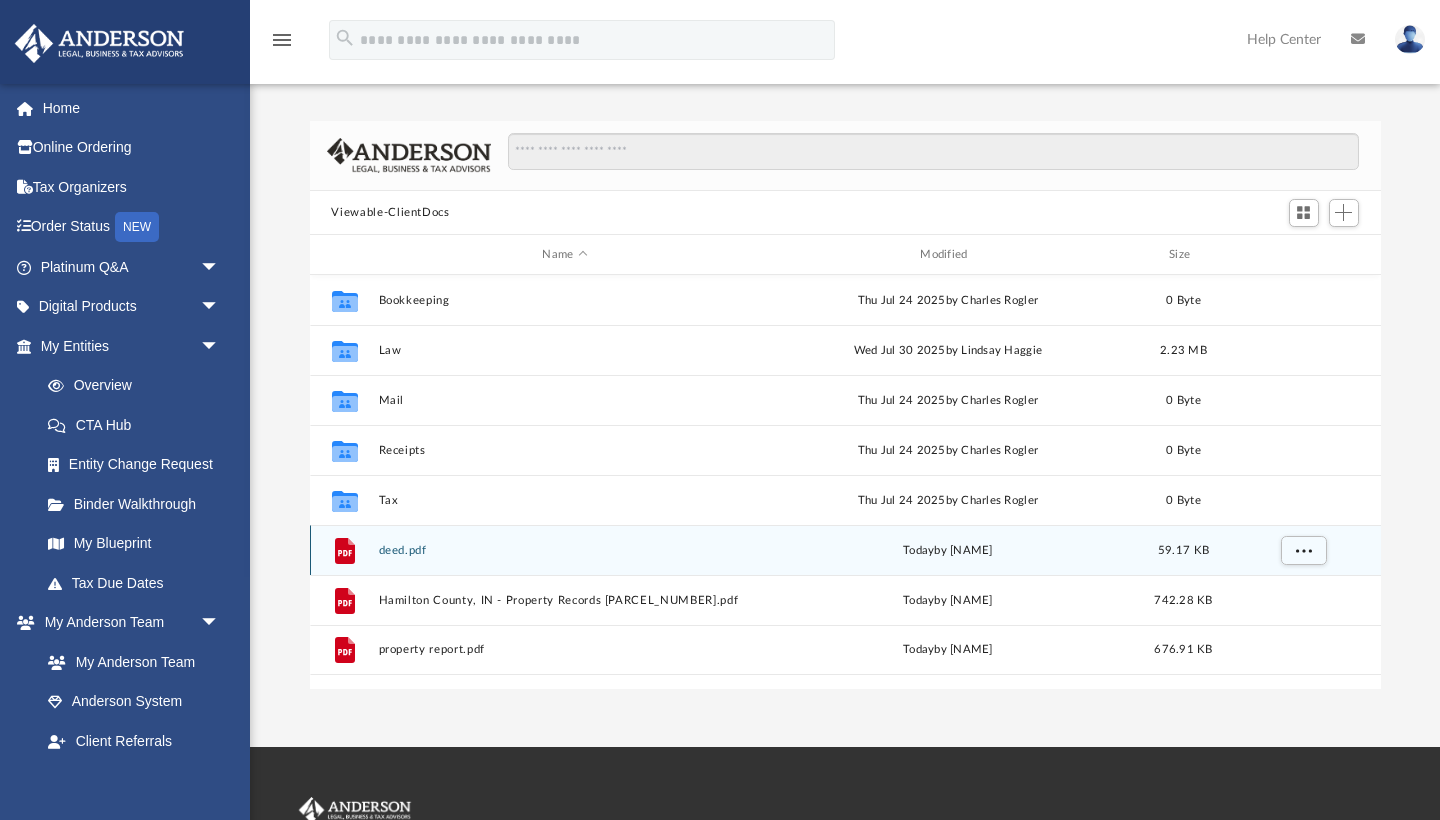 click on "File deed.pdf today  by Esmeralda Gutierrez-Asis 59.17 KB" at bounding box center (845, 550) 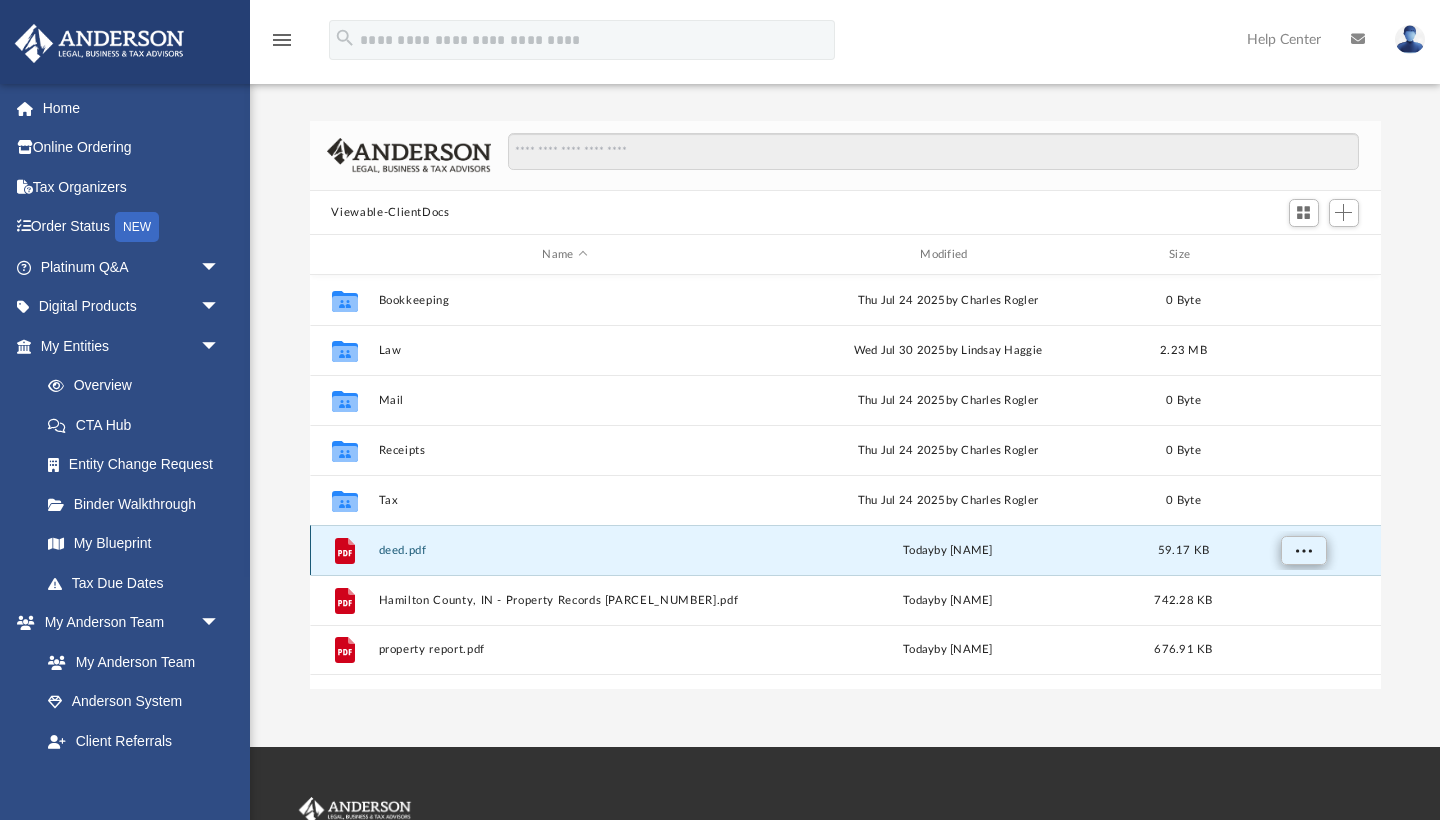 click at bounding box center [1303, 550] 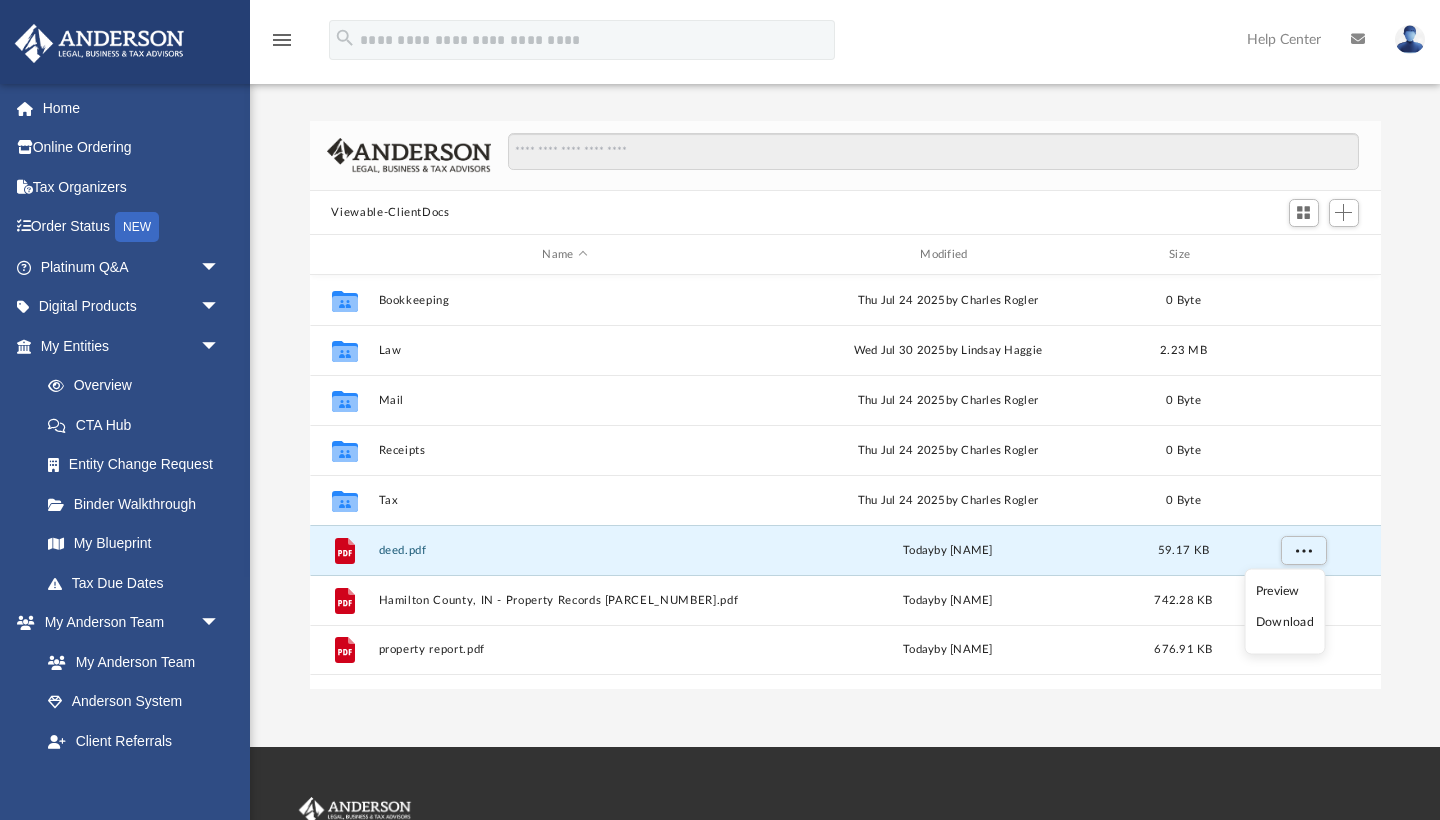 click on "Preview" at bounding box center (1285, 590) 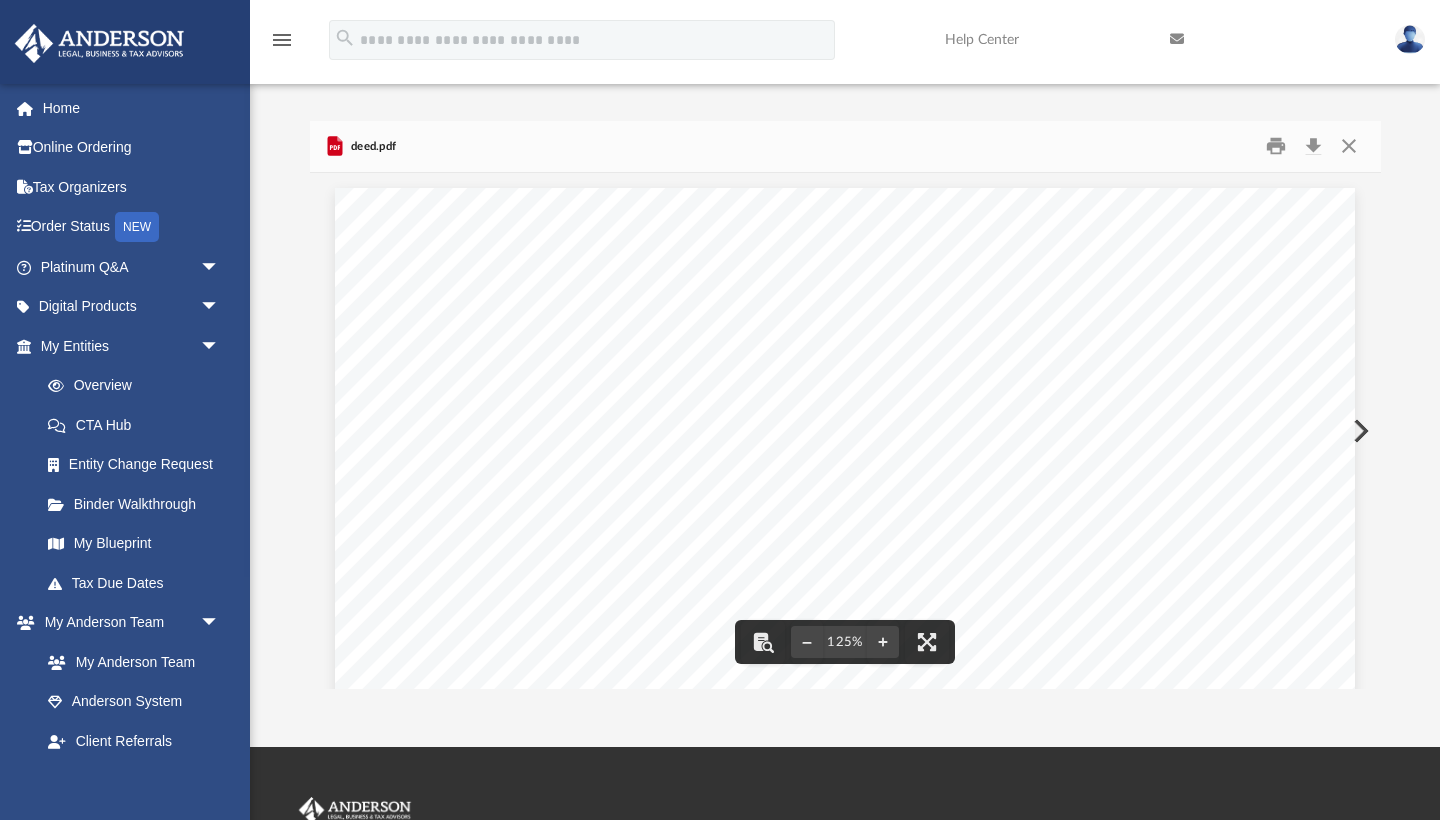 scroll, scrollTop: 0, scrollLeft: 0, axis: both 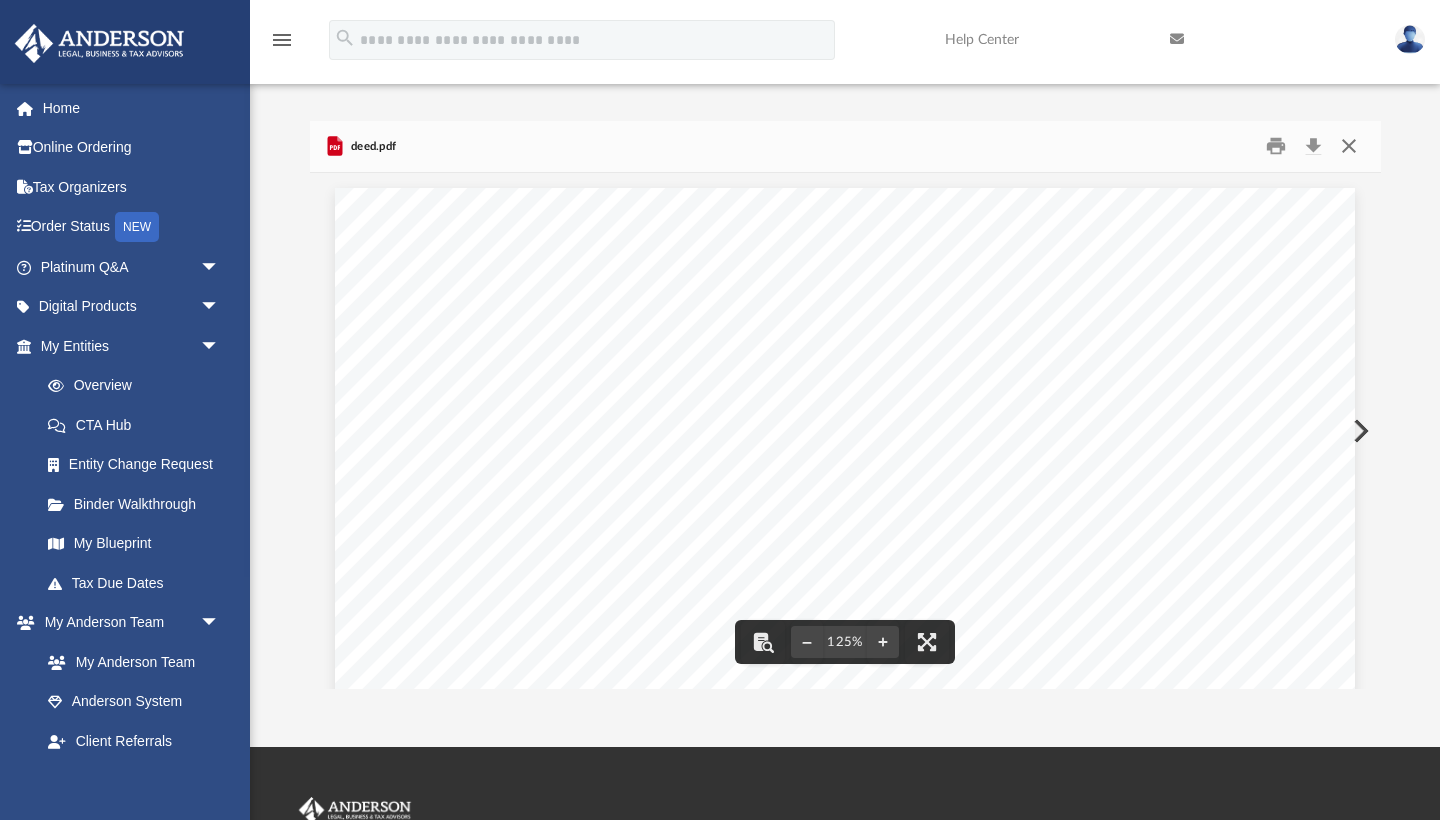 click at bounding box center [1349, 146] 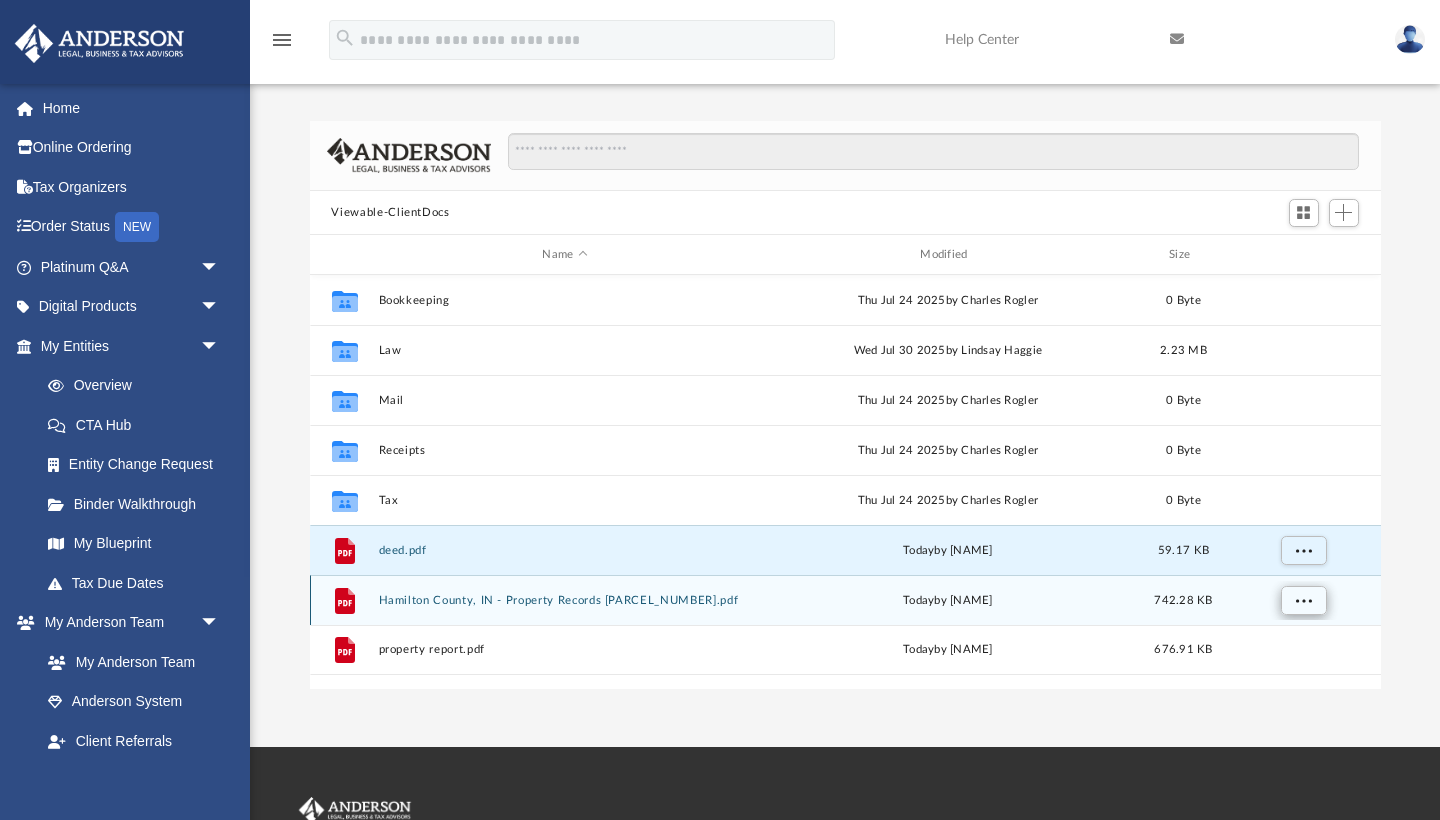 click at bounding box center (1303, 600) 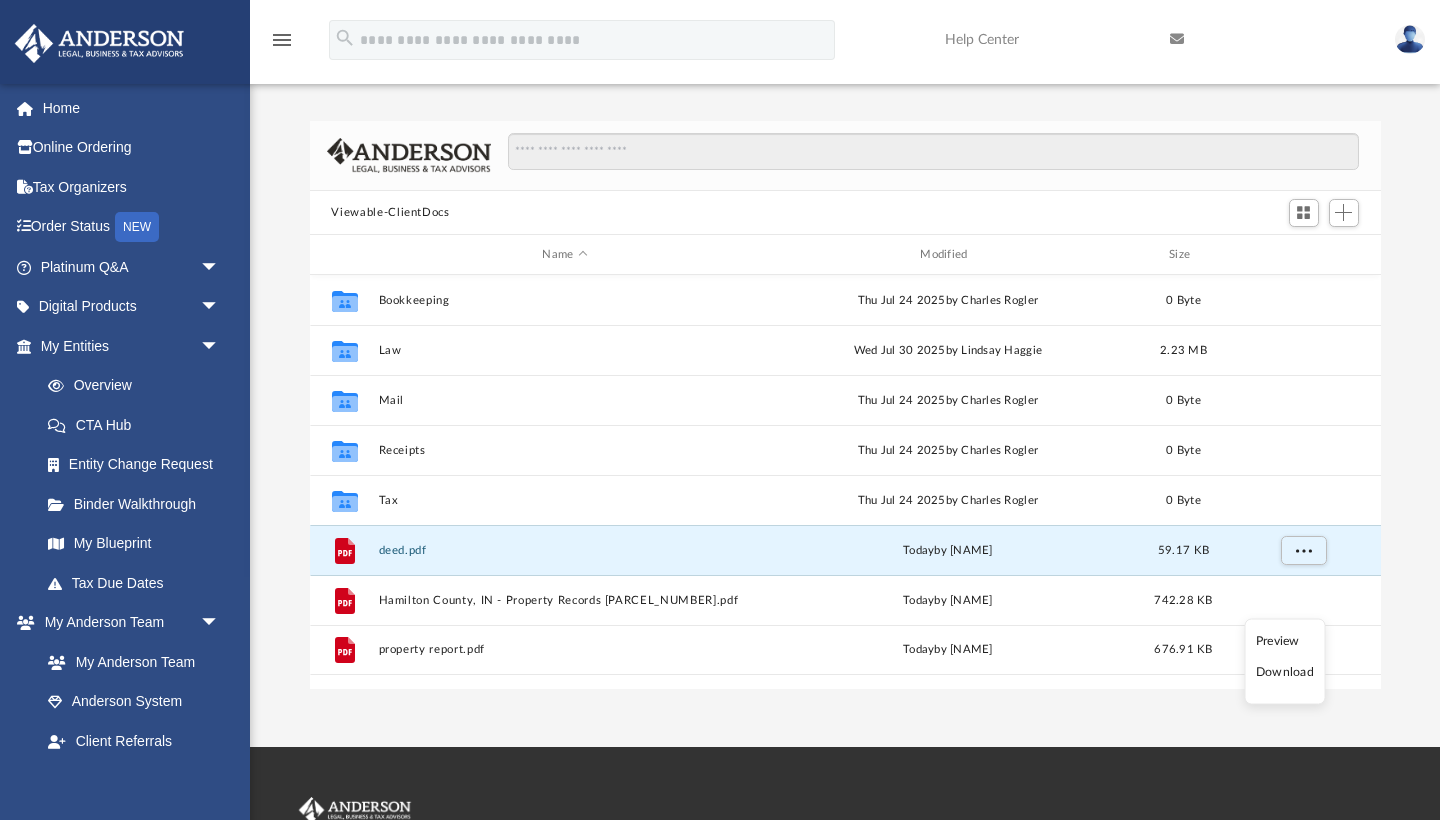 click on "Preview" at bounding box center (1285, 640) 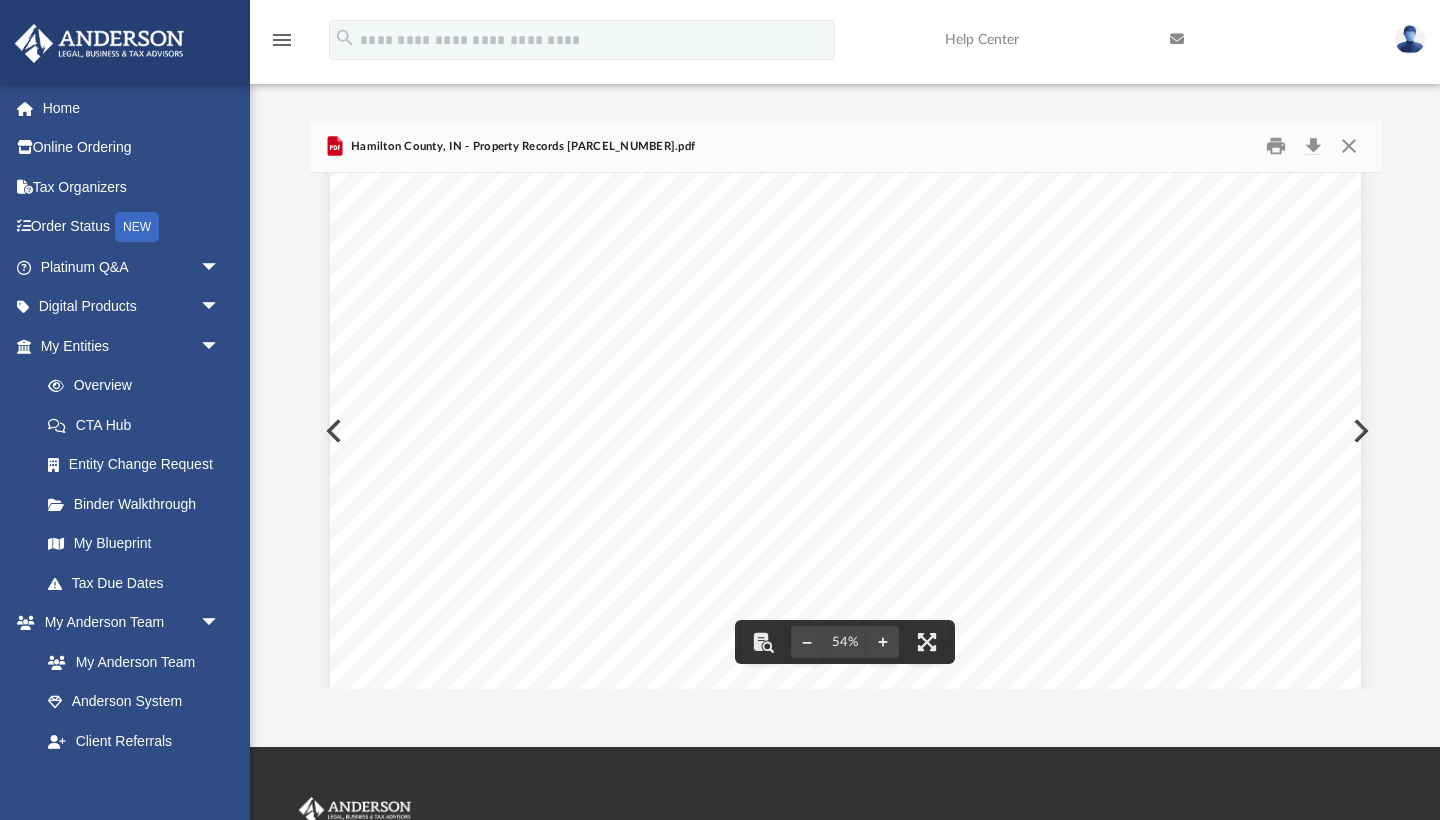scroll, scrollTop: 925, scrollLeft: 0, axis: vertical 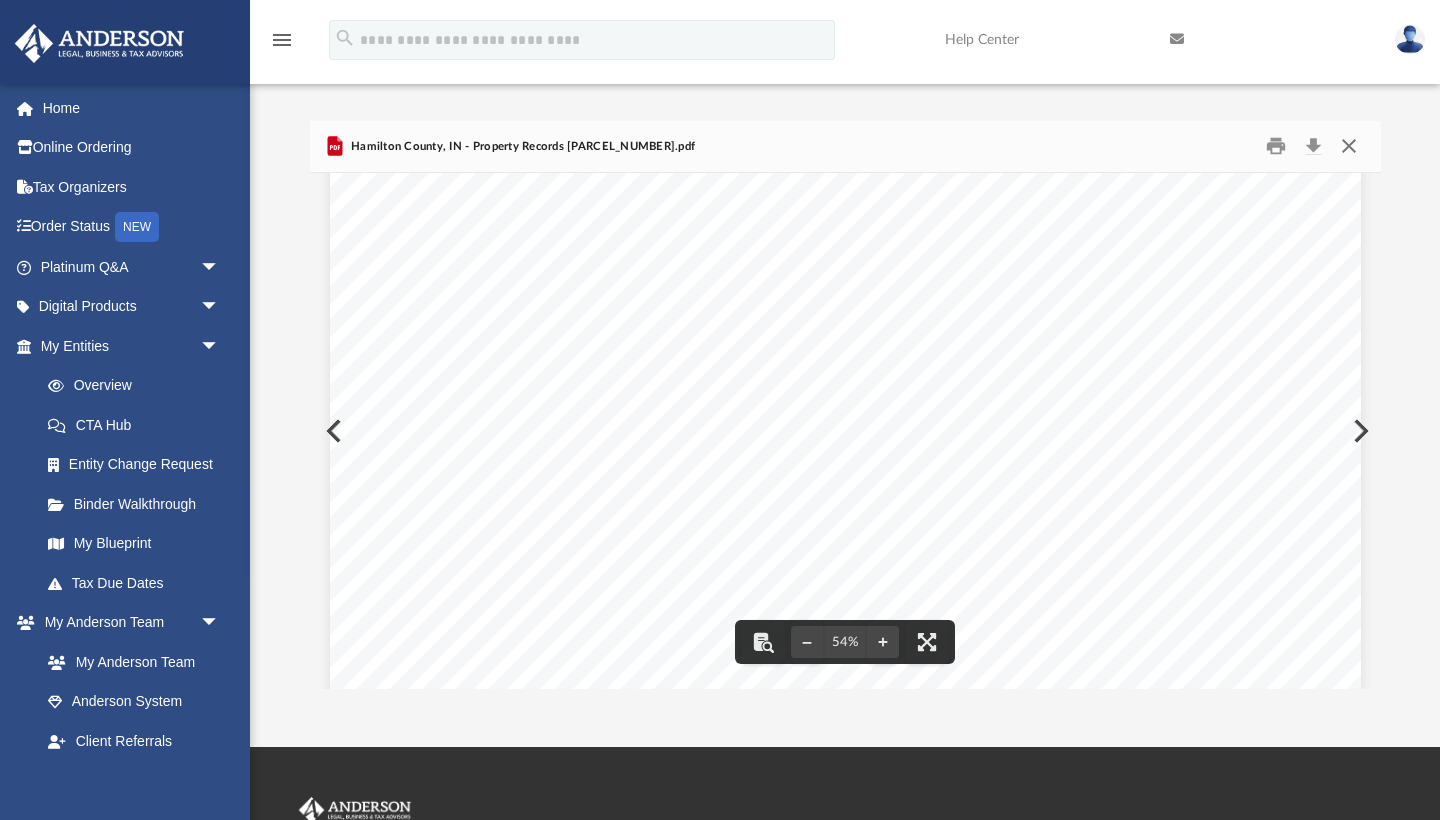 click at bounding box center (1349, 146) 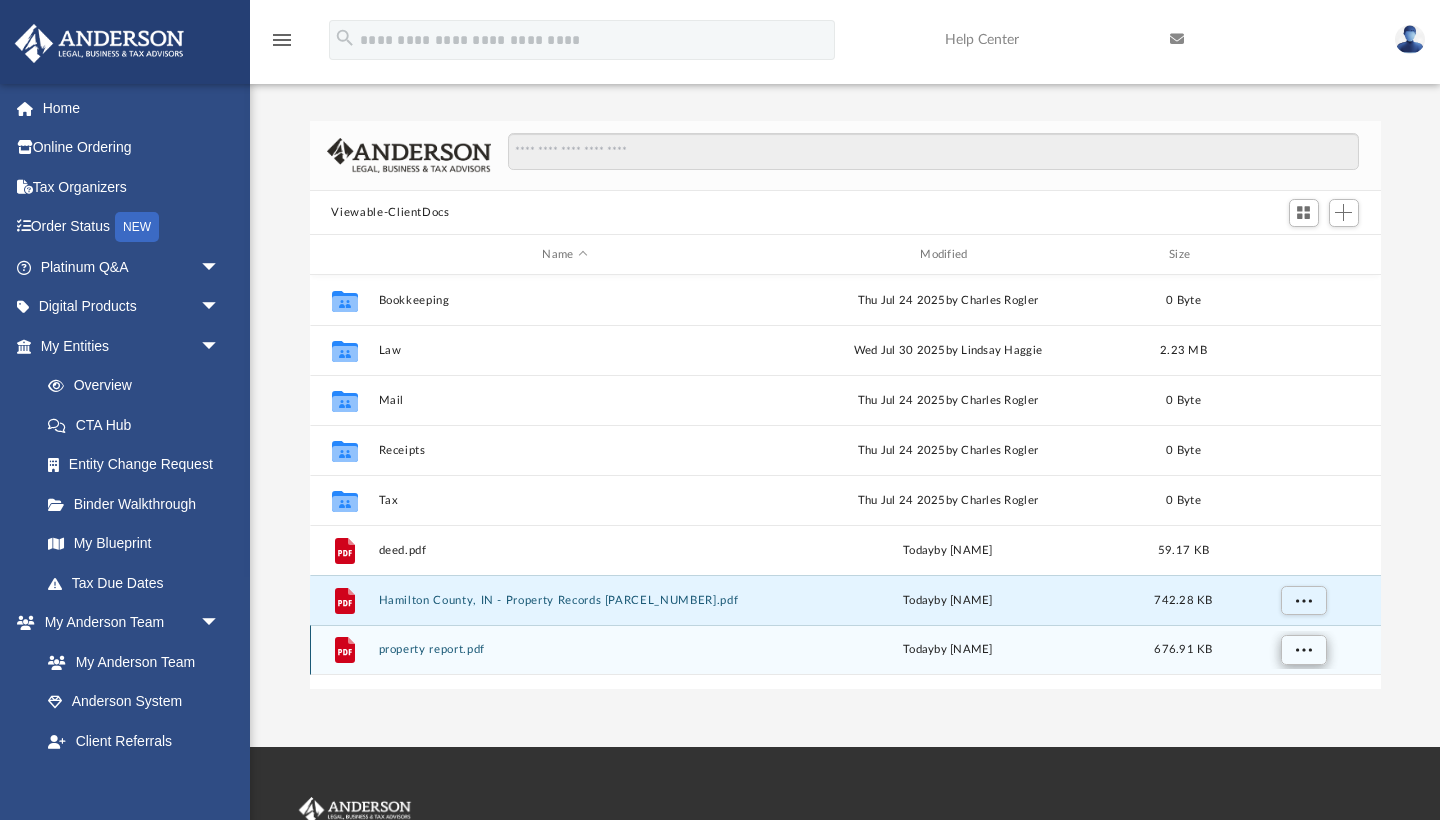click at bounding box center [1303, 649] 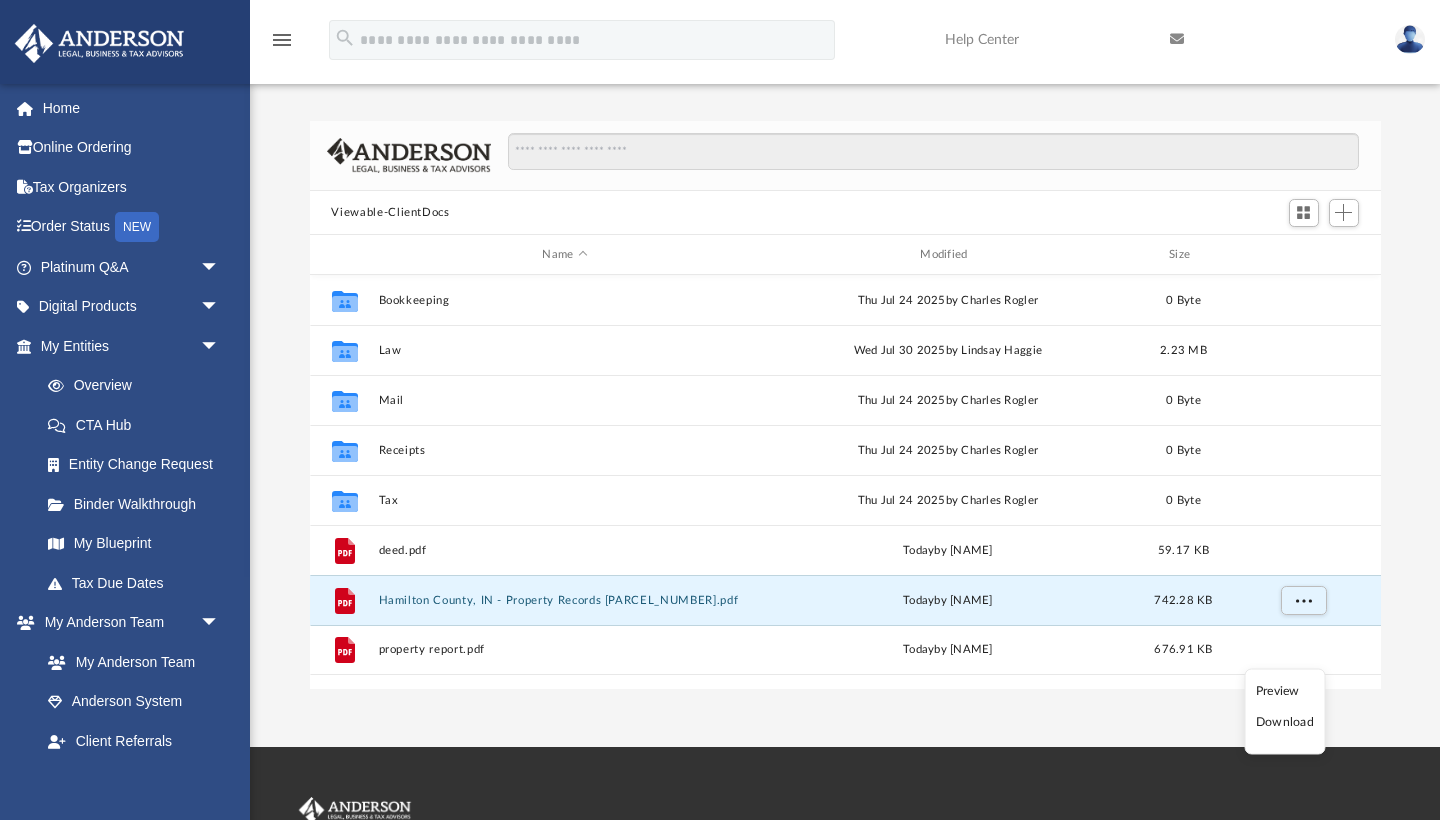click on "Preview" at bounding box center [1285, 690] 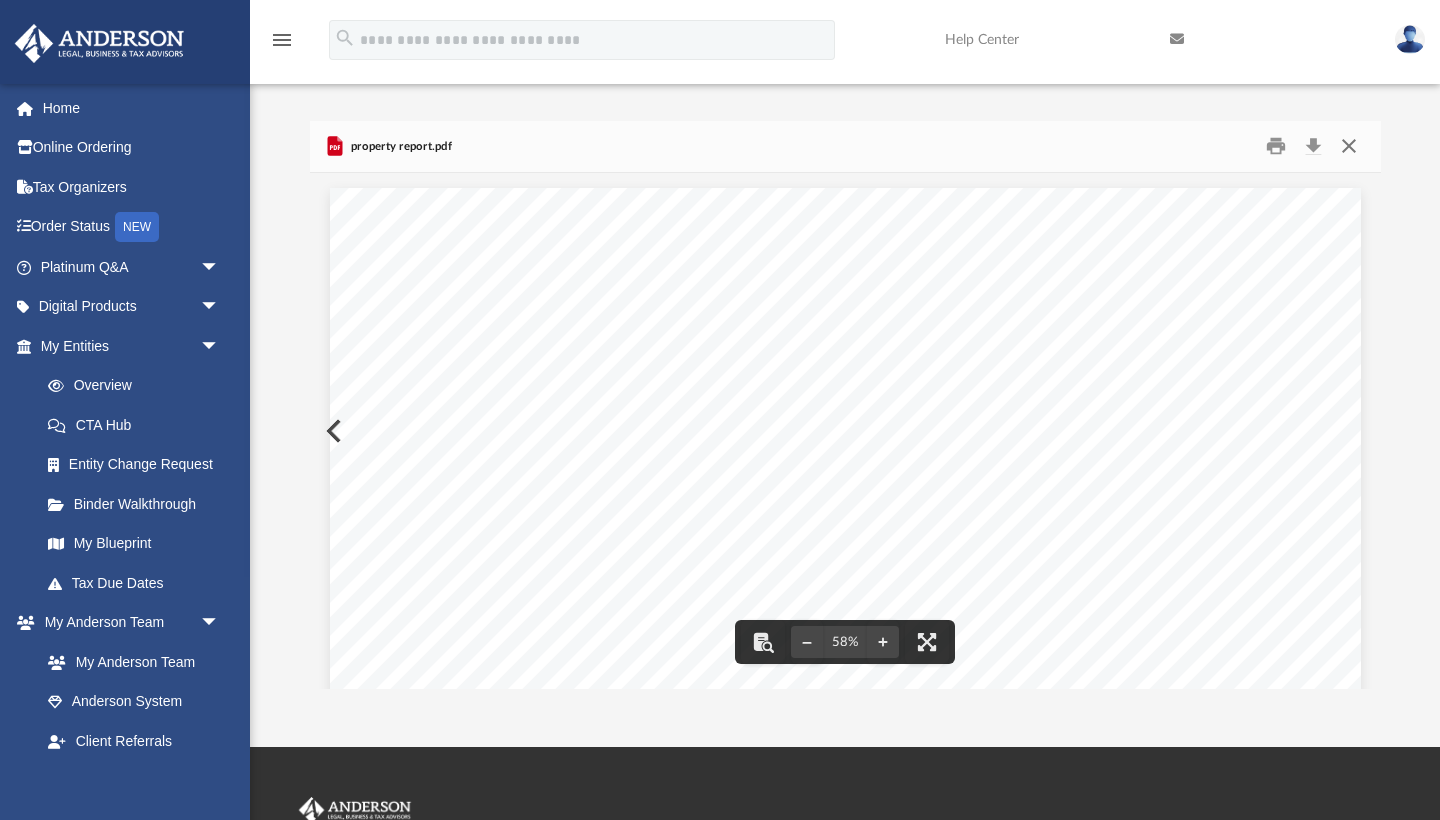 scroll, scrollTop: 0, scrollLeft: 0, axis: both 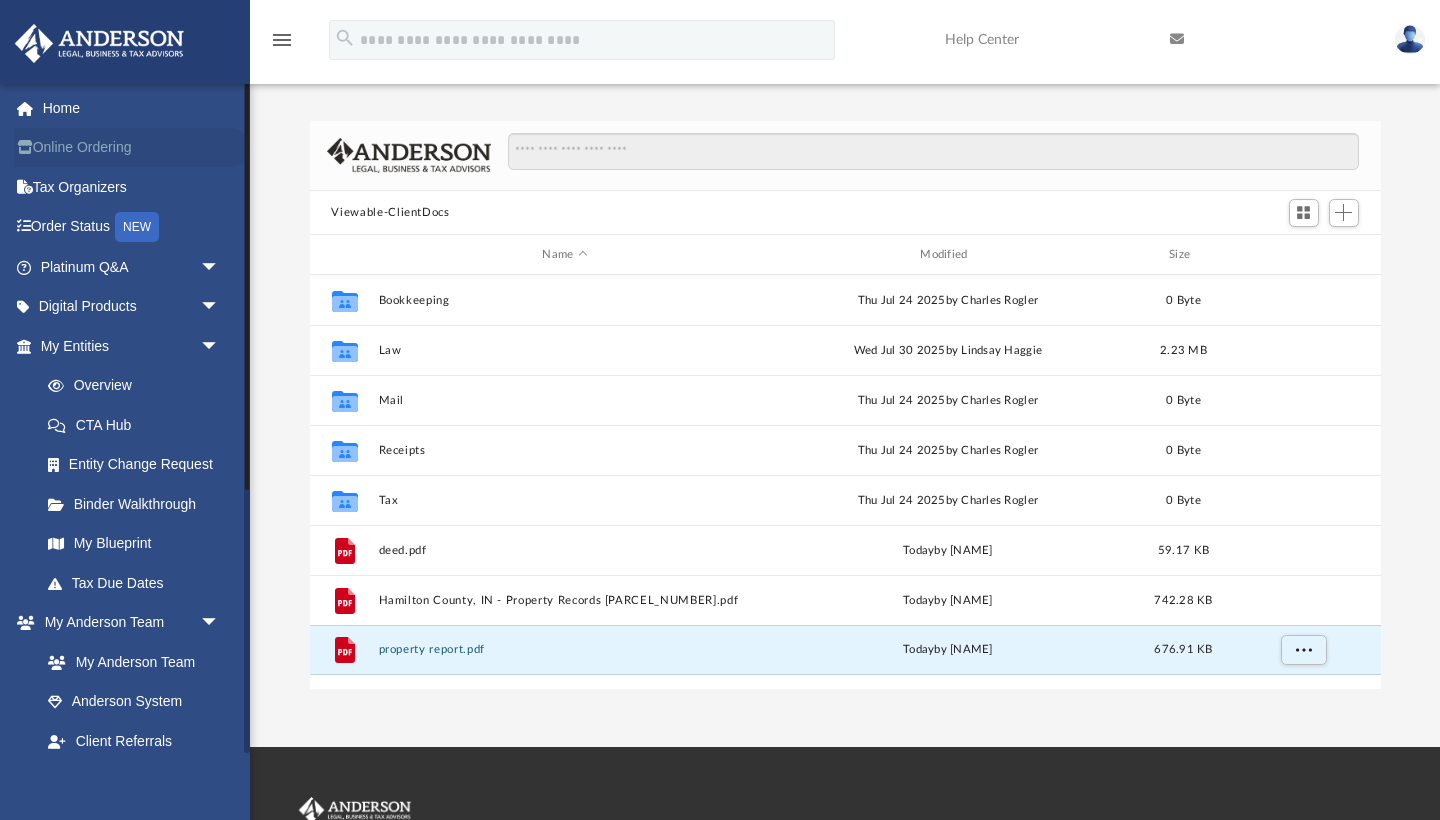 click on "Online Ordering" at bounding box center [132, 148] 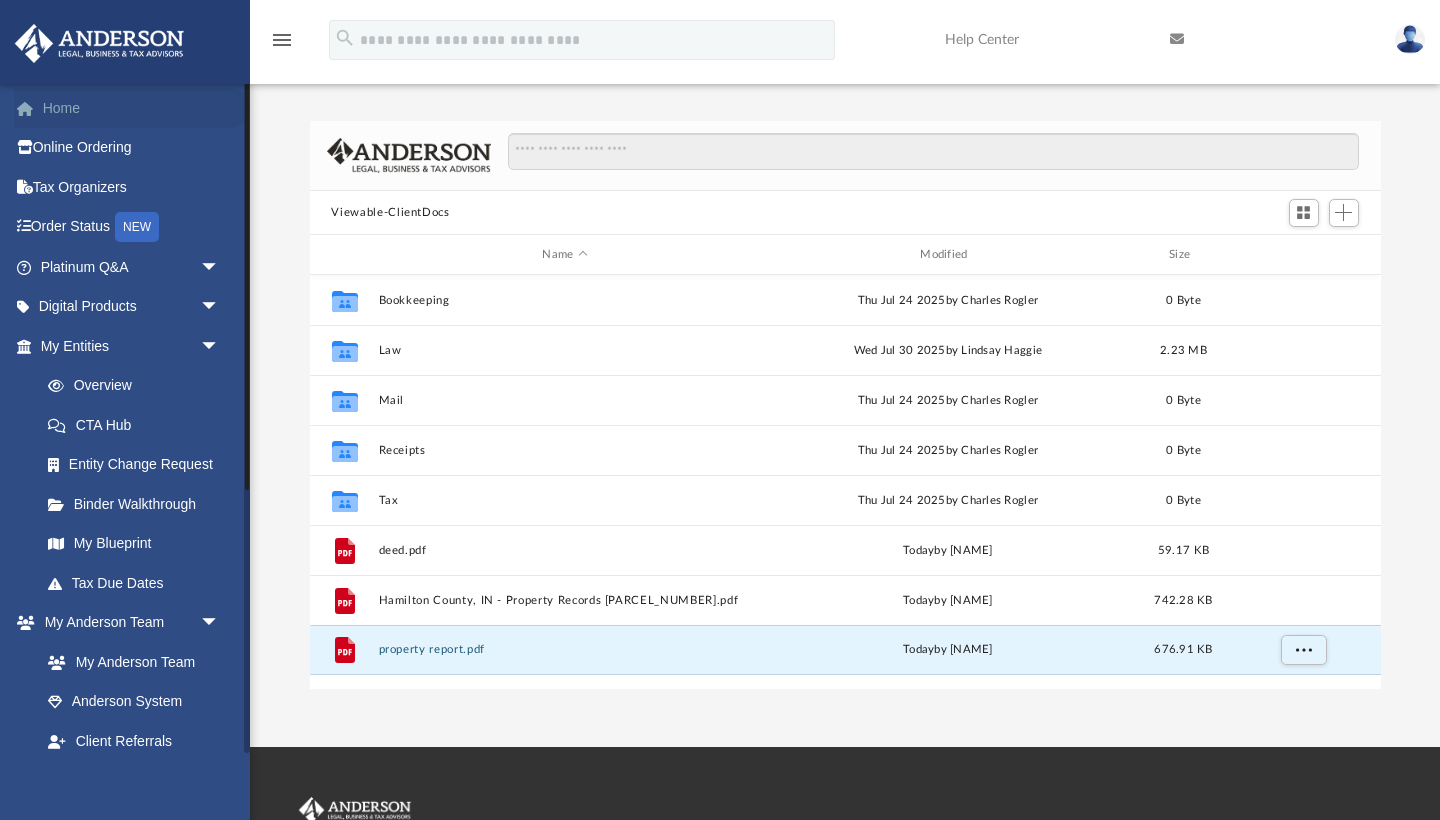 click on "Home" at bounding box center (132, 108) 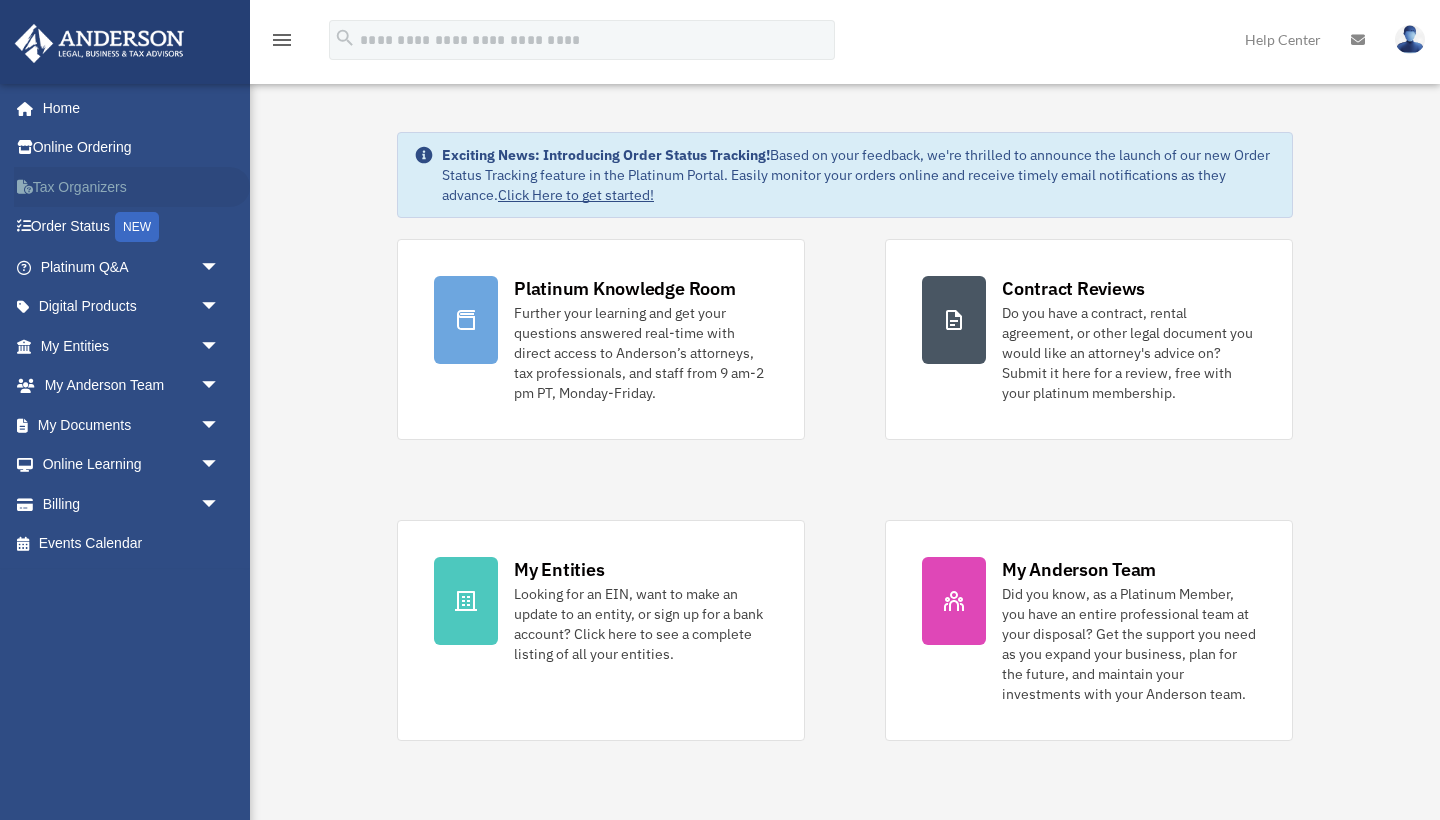 scroll, scrollTop: 0, scrollLeft: 0, axis: both 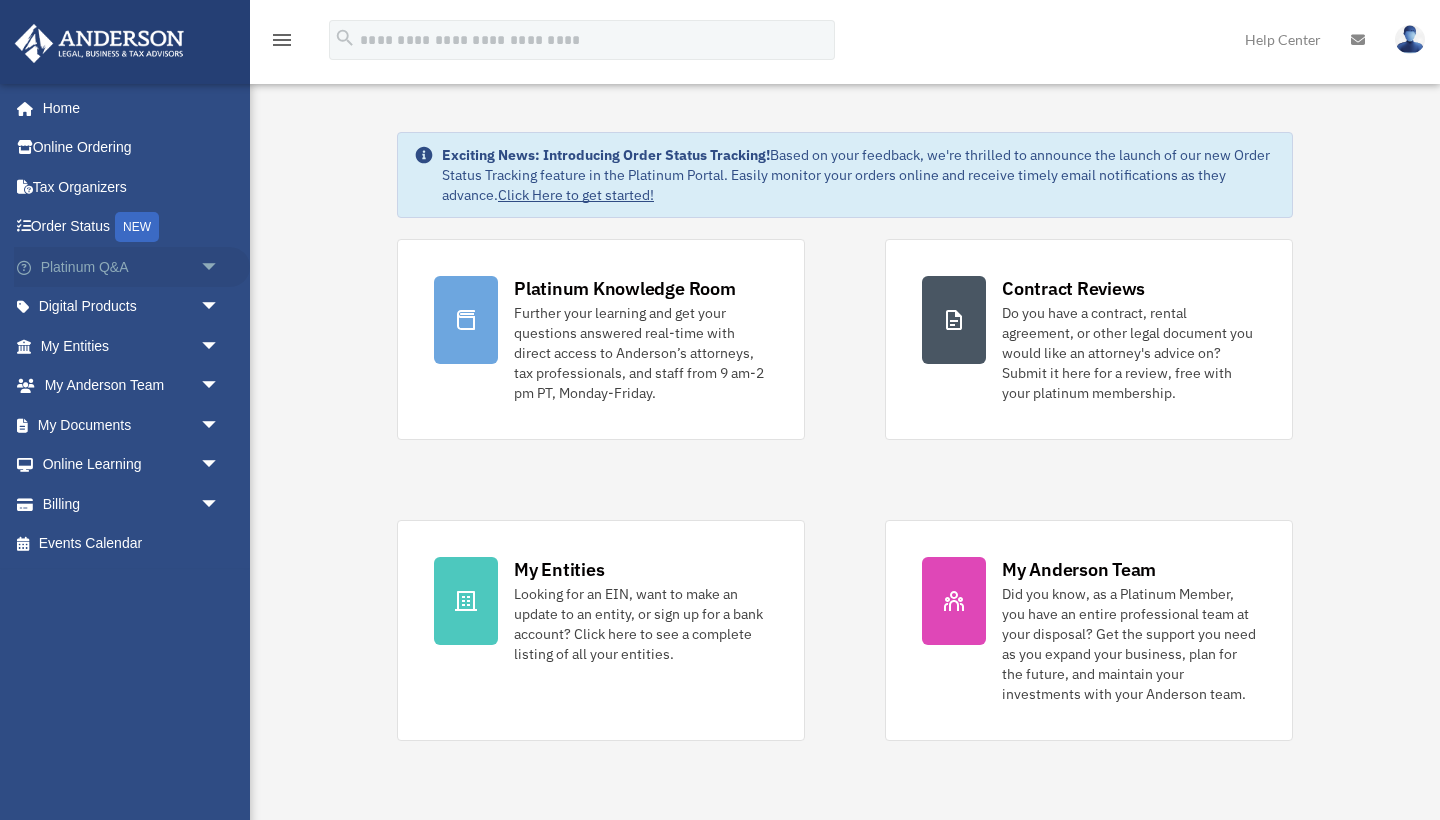 click on "Platinum Q&A arrow_drop_down" at bounding box center [132, 267] 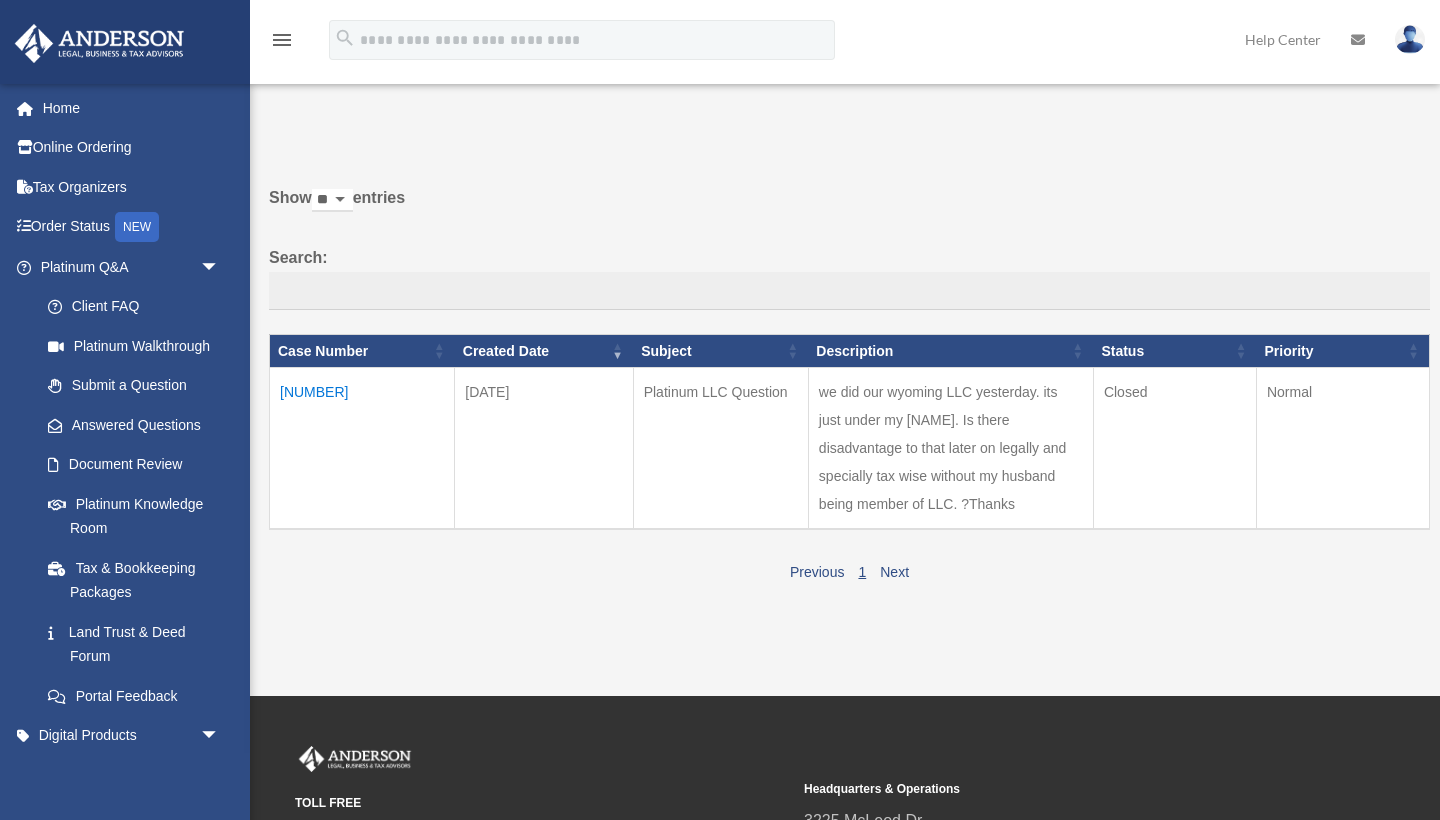 scroll, scrollTop: 0, scrollLeft: 0, axis: both 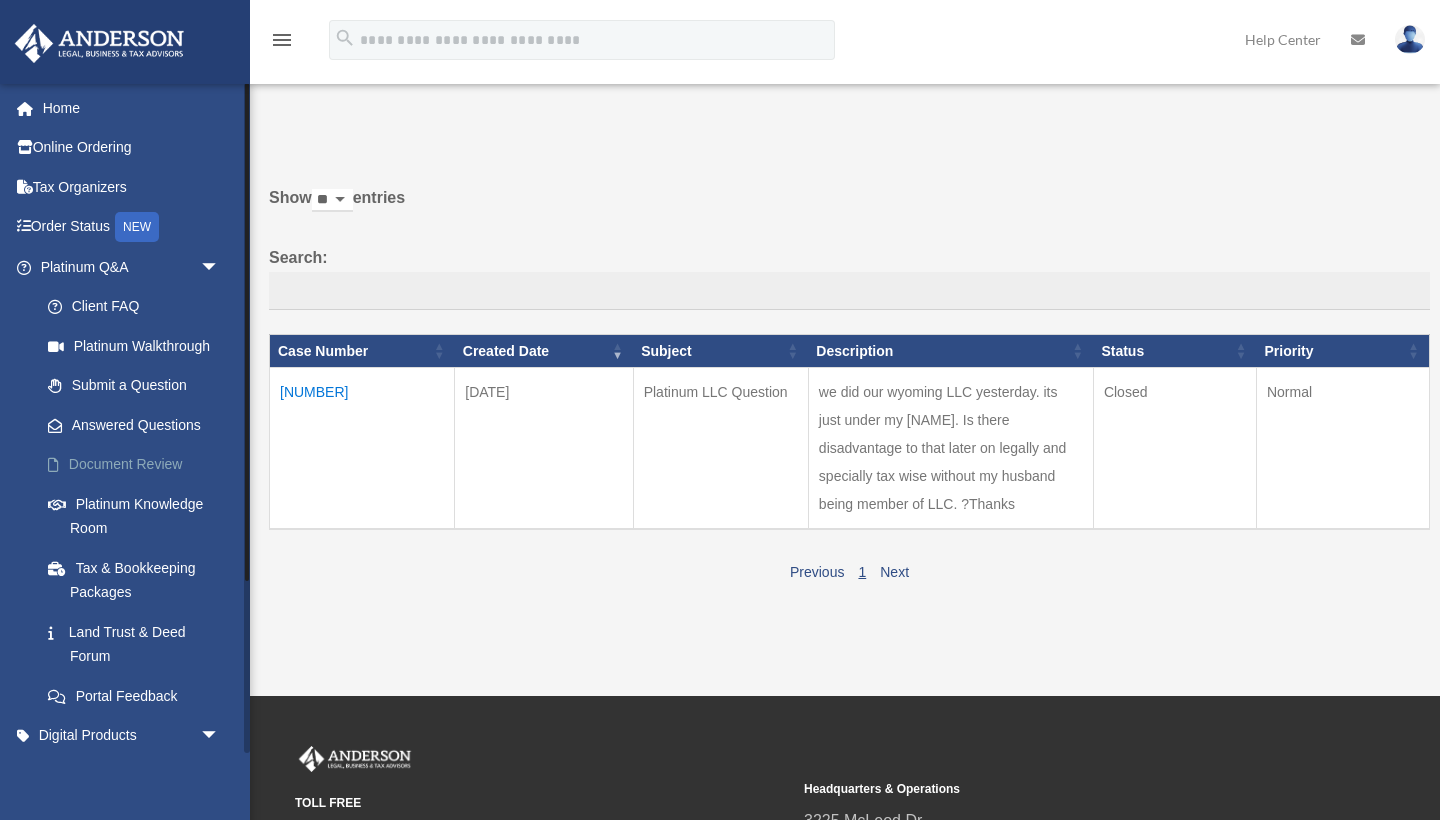 click on "Document Review" at bounding box center [139, 465] 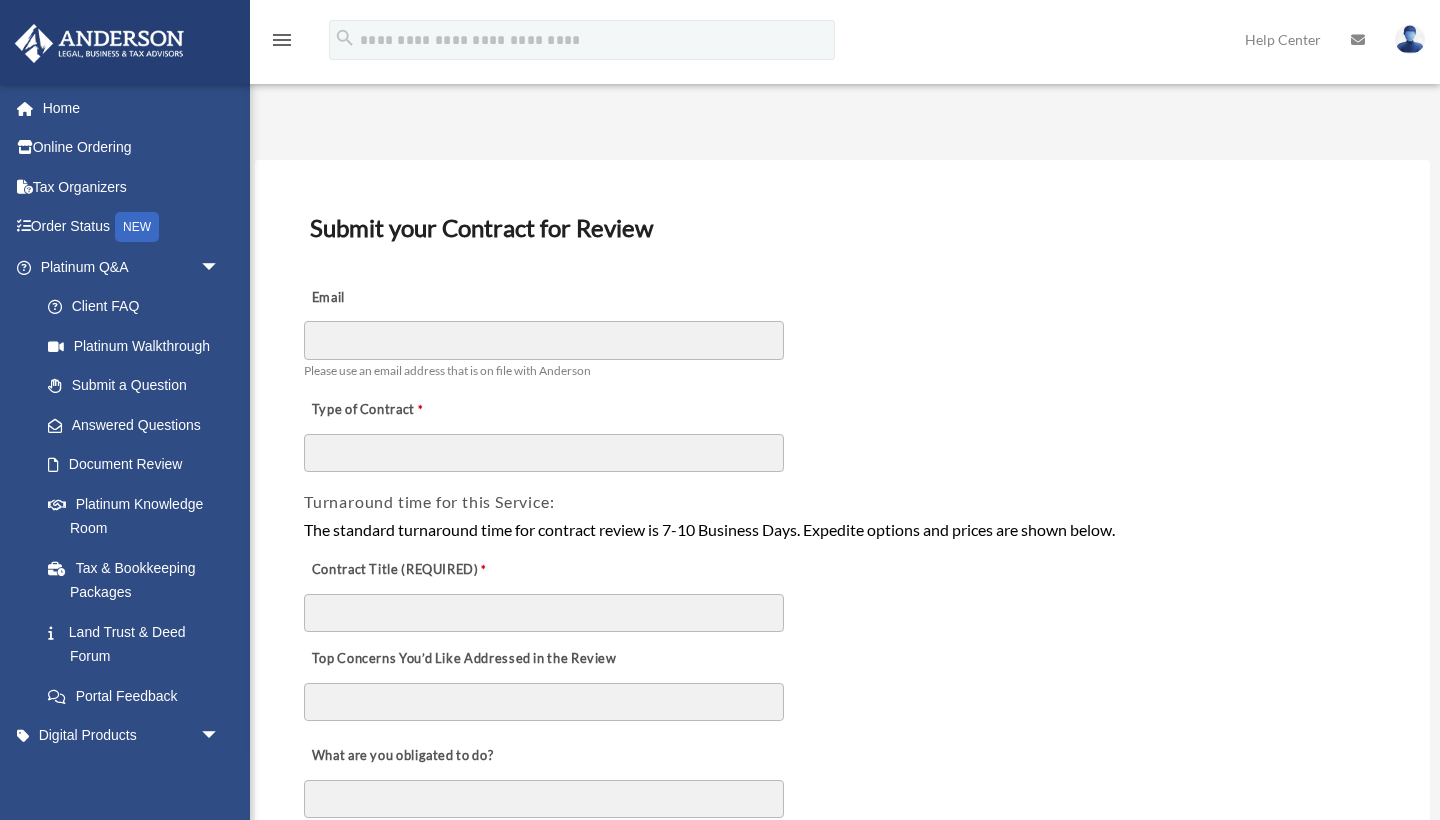 scroll, scrollTop: 0, scrollLeft: 0, axis: both 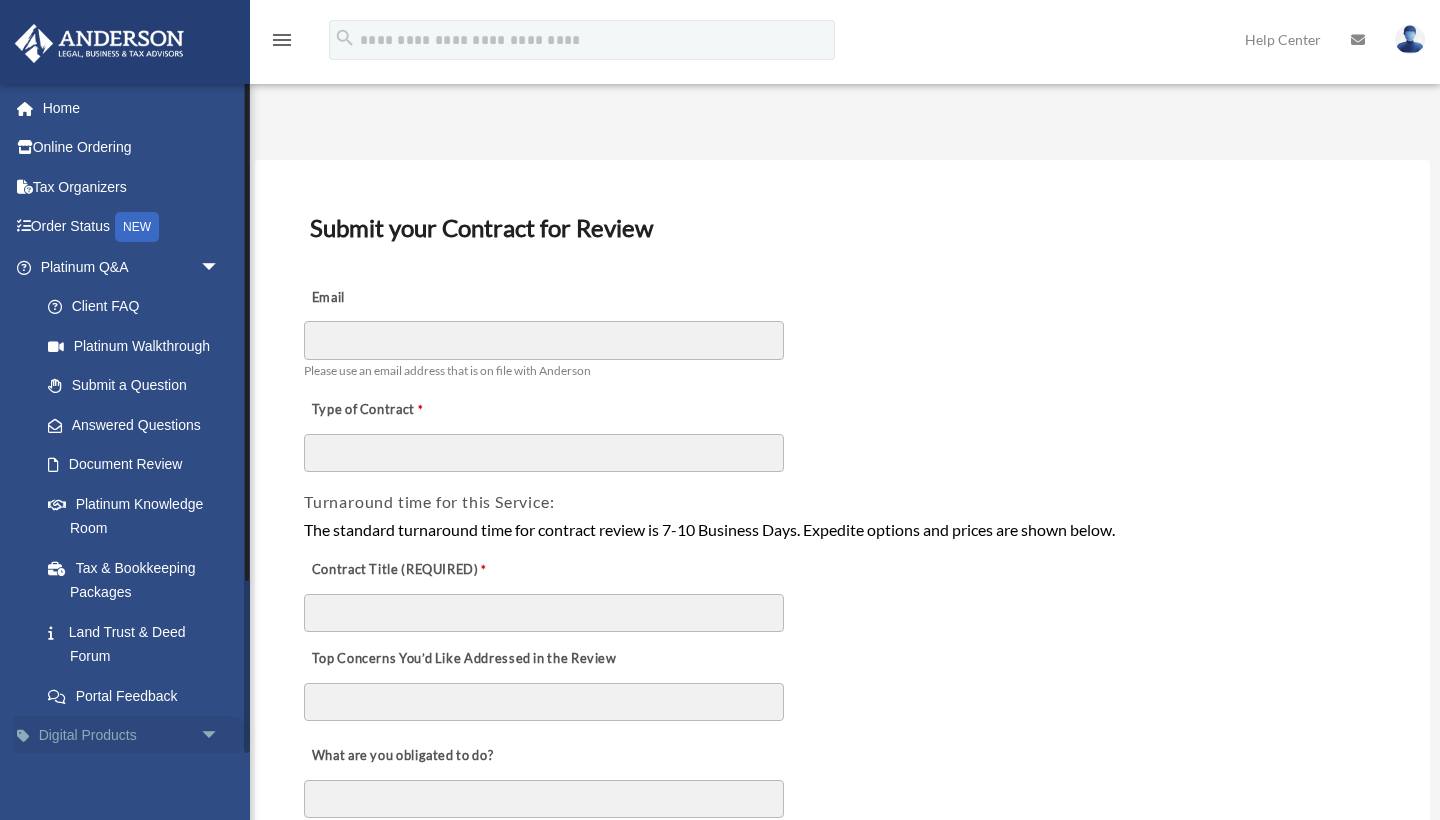 click on "Digital Products arrow_drop_down" at bounding box center (132, 736) 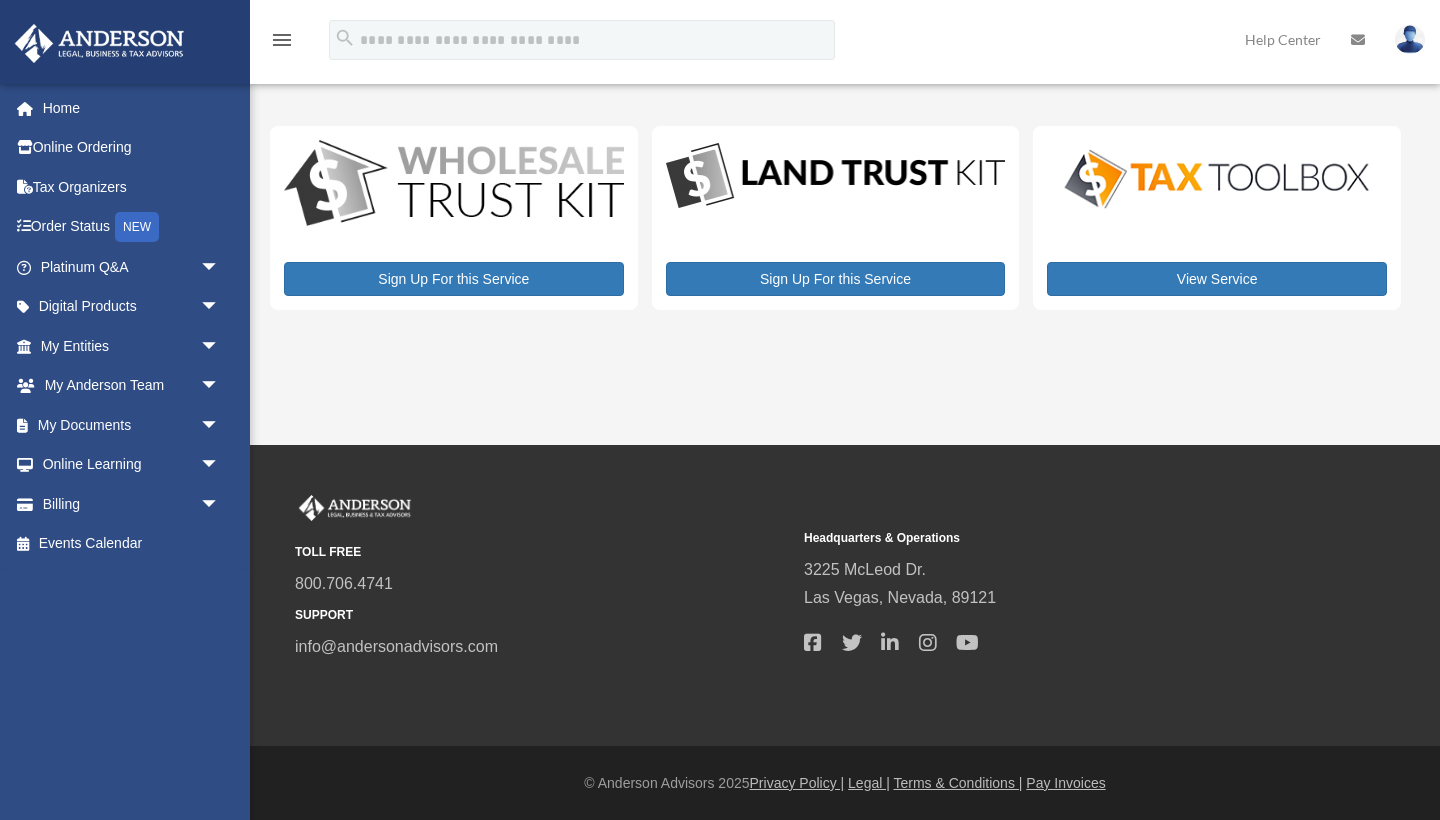 scroll, scrollTop: 0, scrollLeft: 0, axis: both 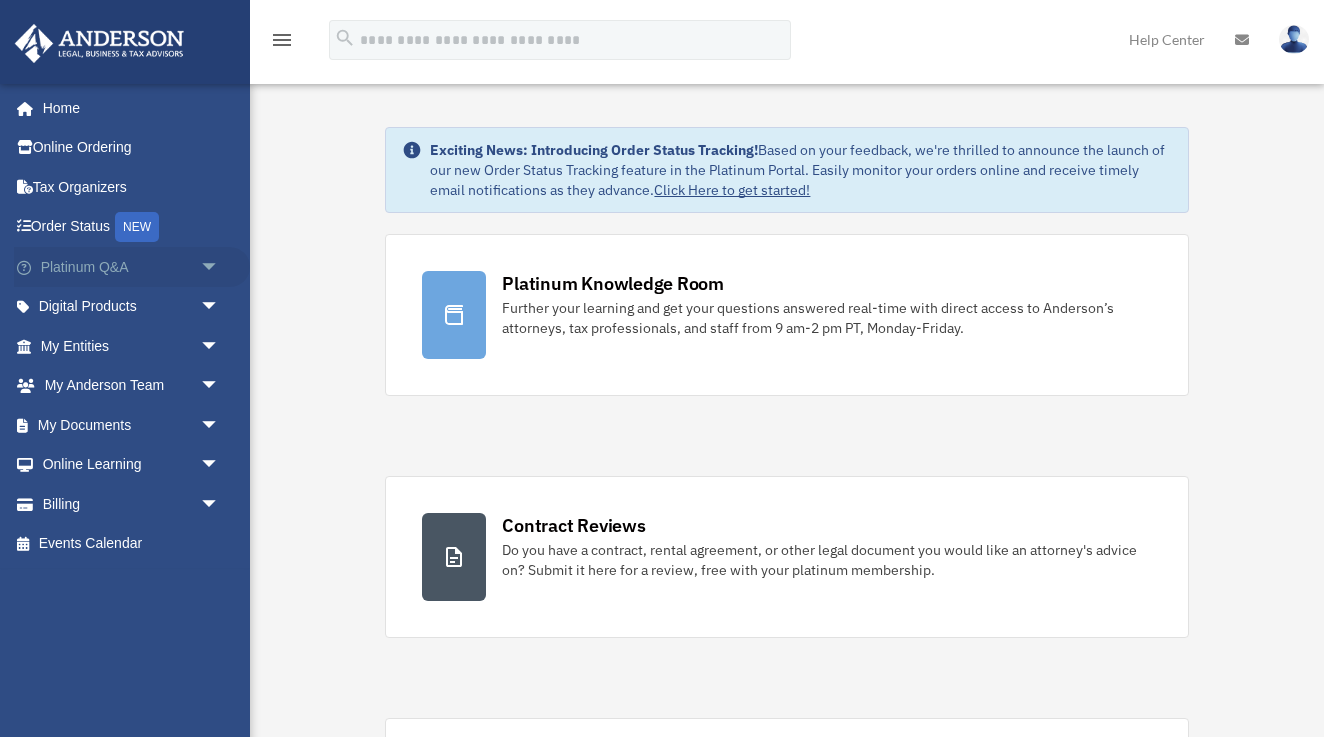 click on "Platinum Q&A arrow_drop_down" at bounding box center (132, 267) 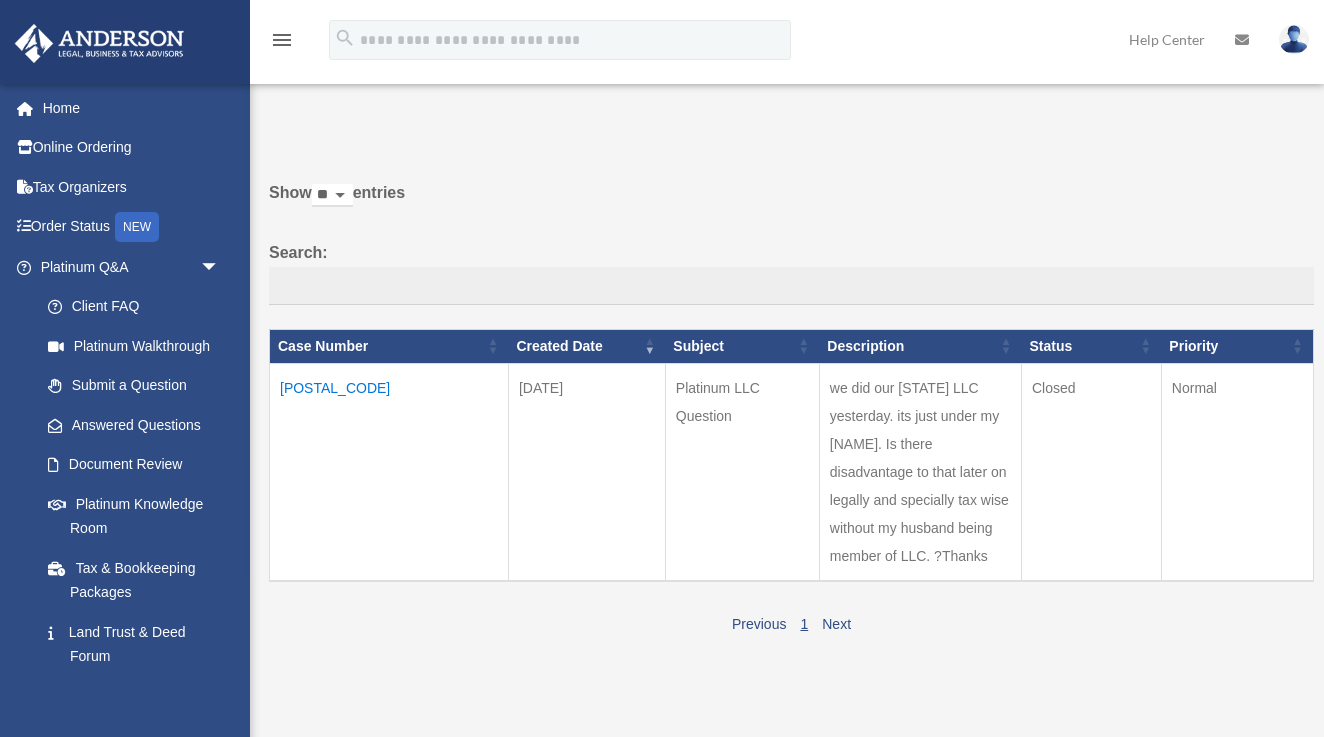 scroll, scrollTop: 0, scrollLeft: 0, axis: both 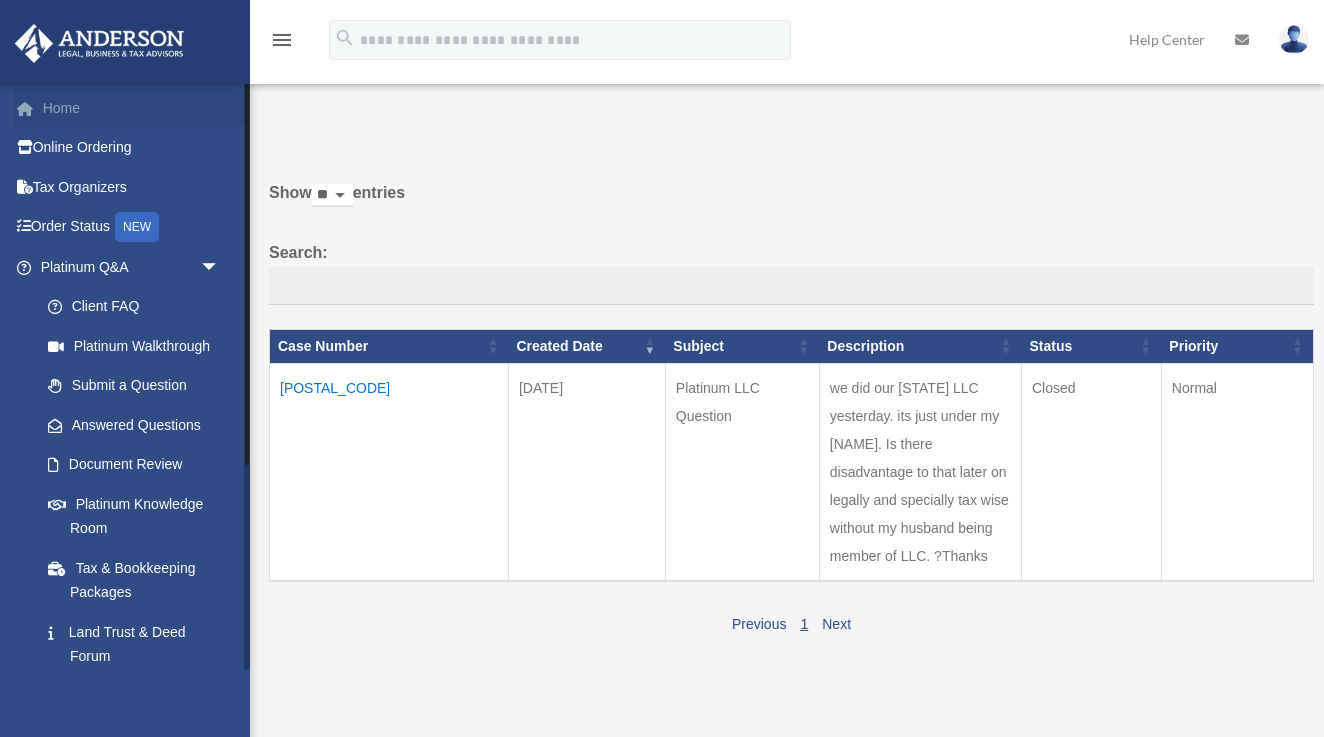 click at bounding box center [35, 109] 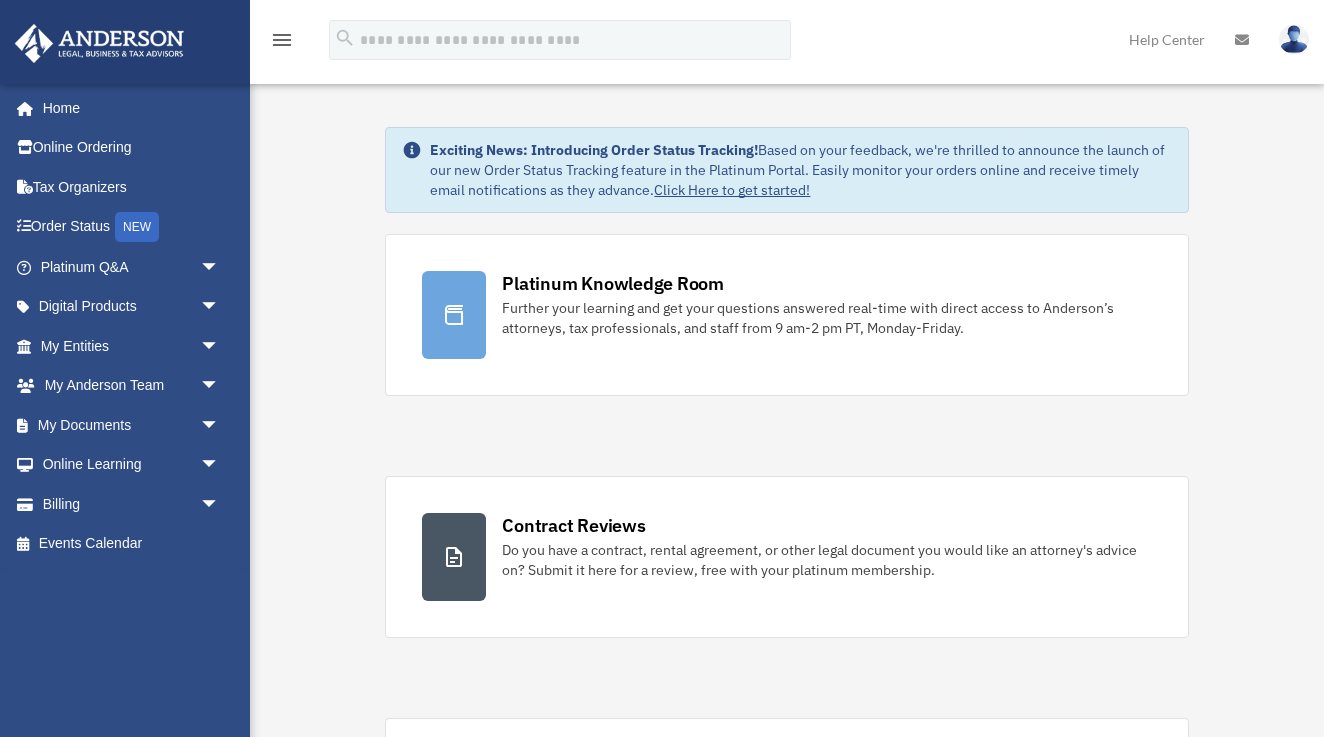 scroll, scrollTop: 0, scrollLeft: 0, axis: both 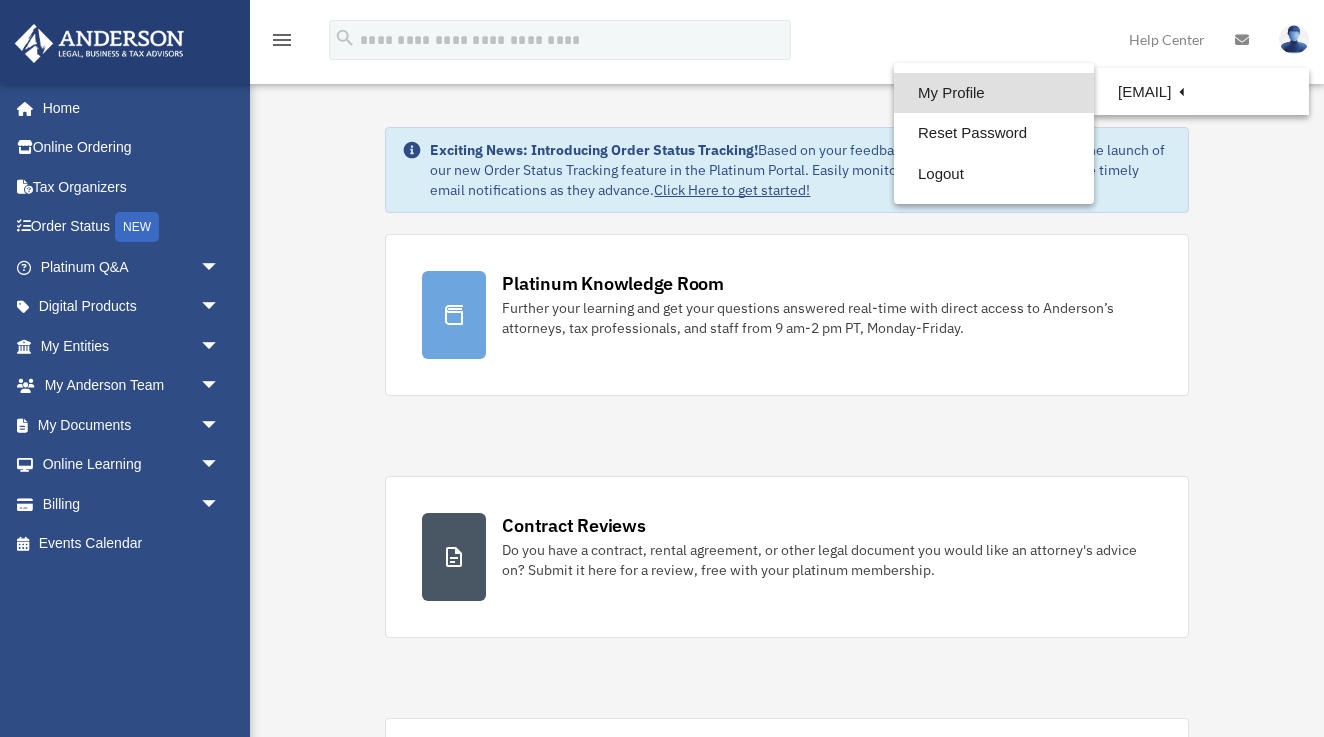 click on "My Profile" at bounding box center [994, 93] 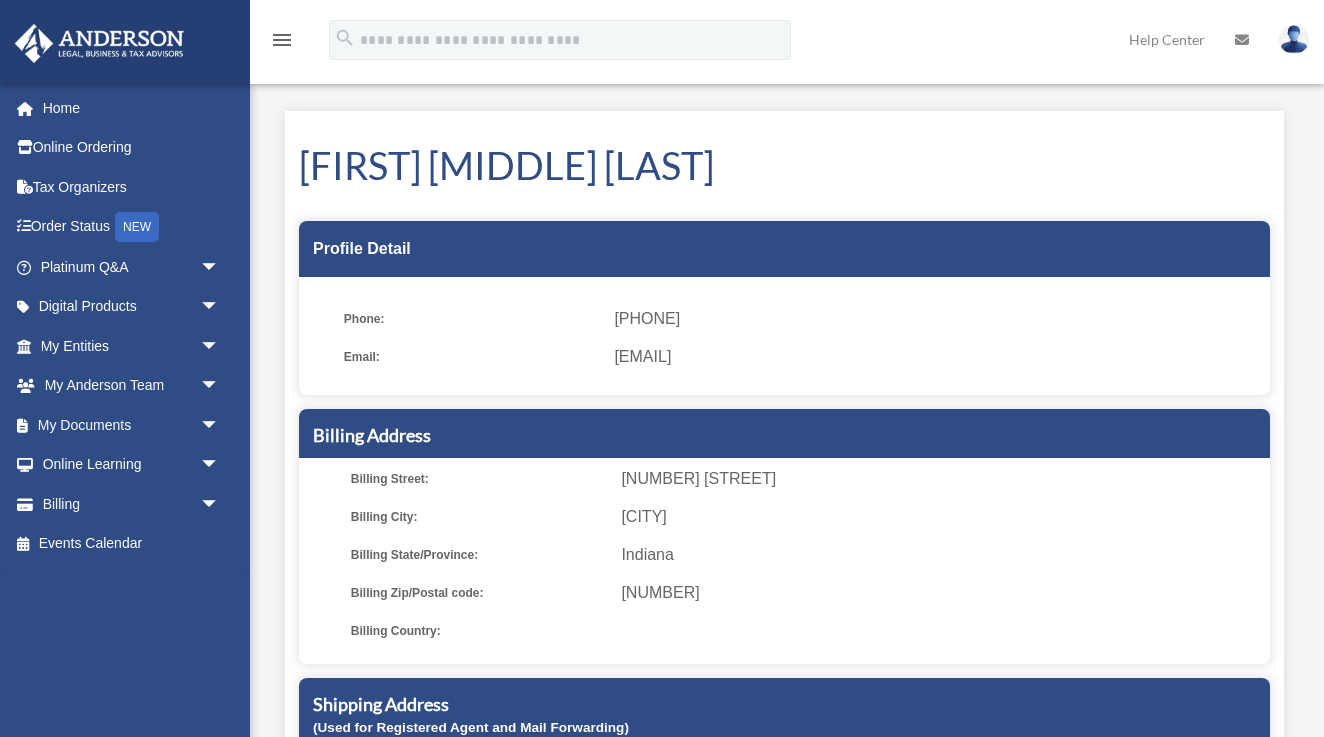 scroll, scrollTop: 0, scrollLeft: 0, axis: both 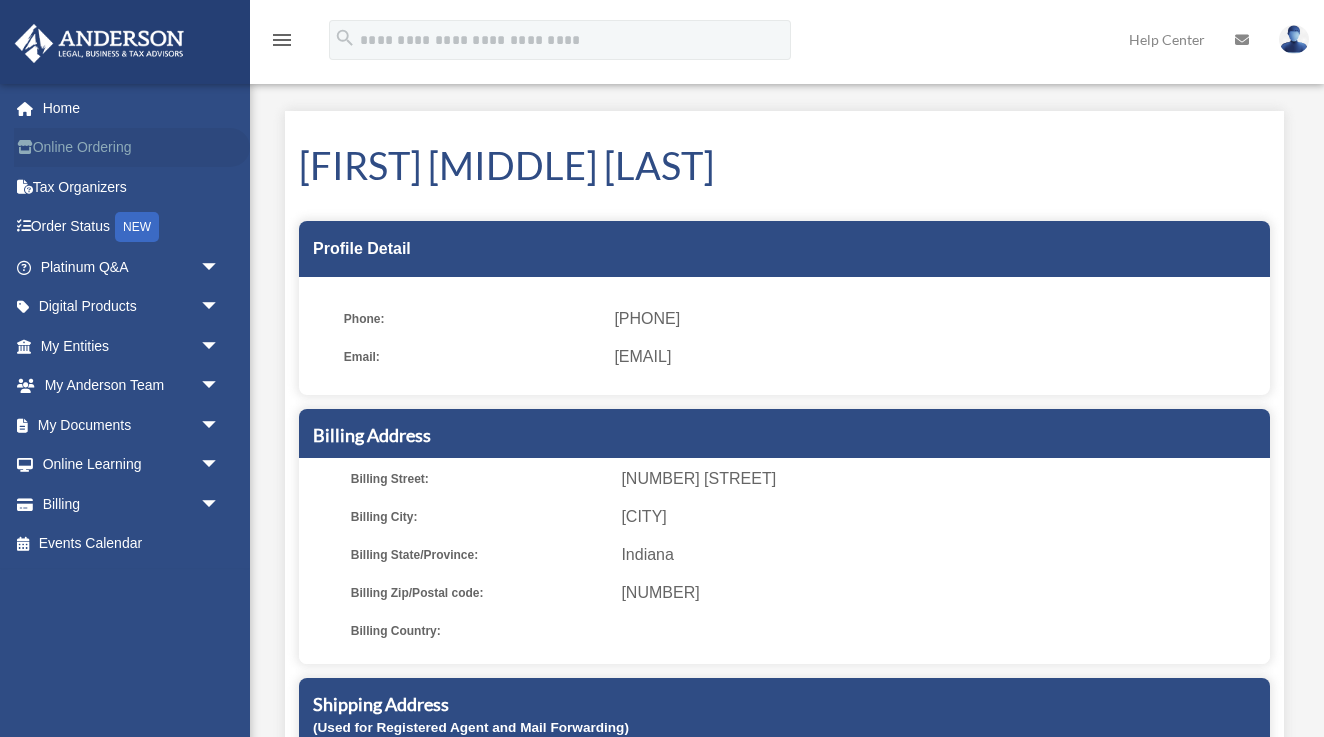 click on "Online Ordering" at bounding box center (132, 148) 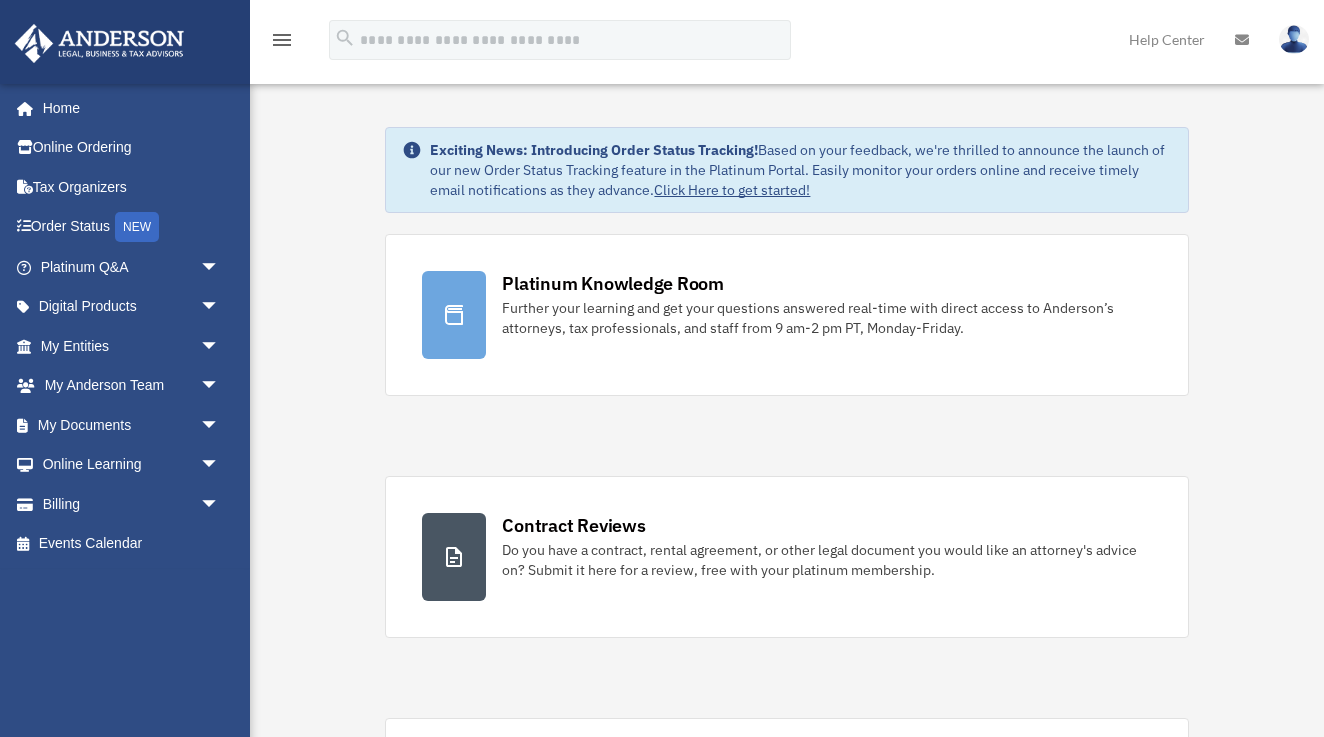scroll, scrollTop: 0, scrollLeft: 0, axis: both 